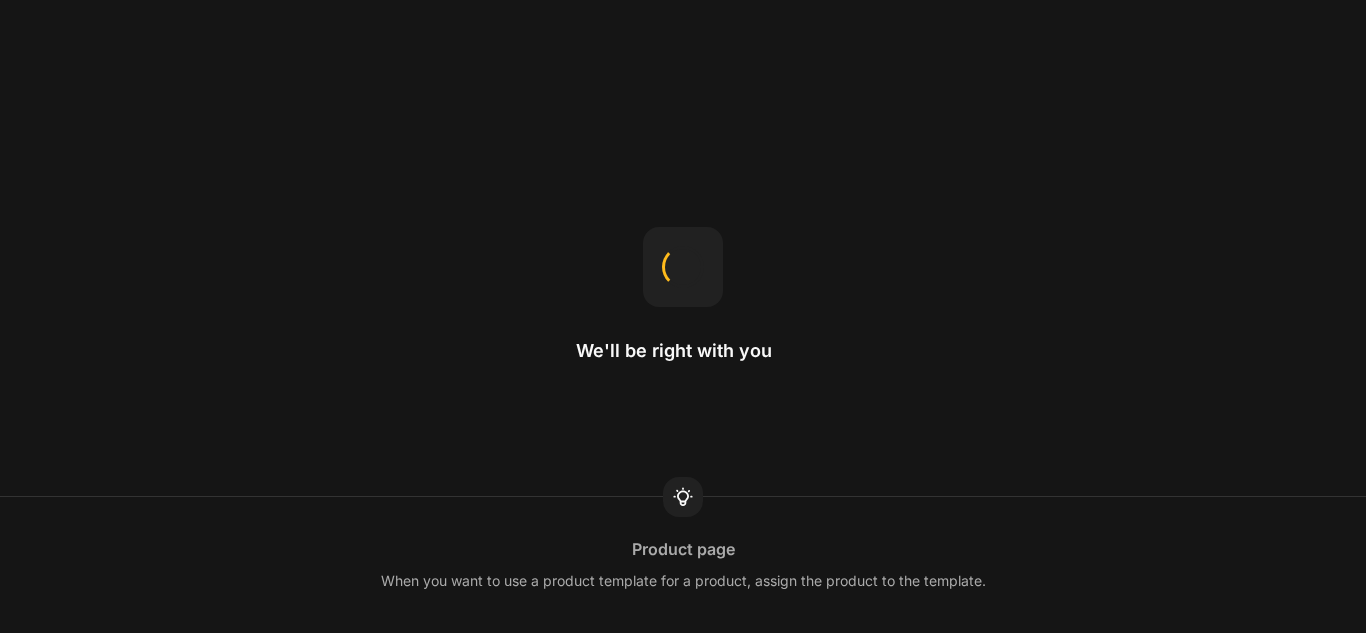 scroll, scrollTop: 0, scrollLeft: 0, axis: both 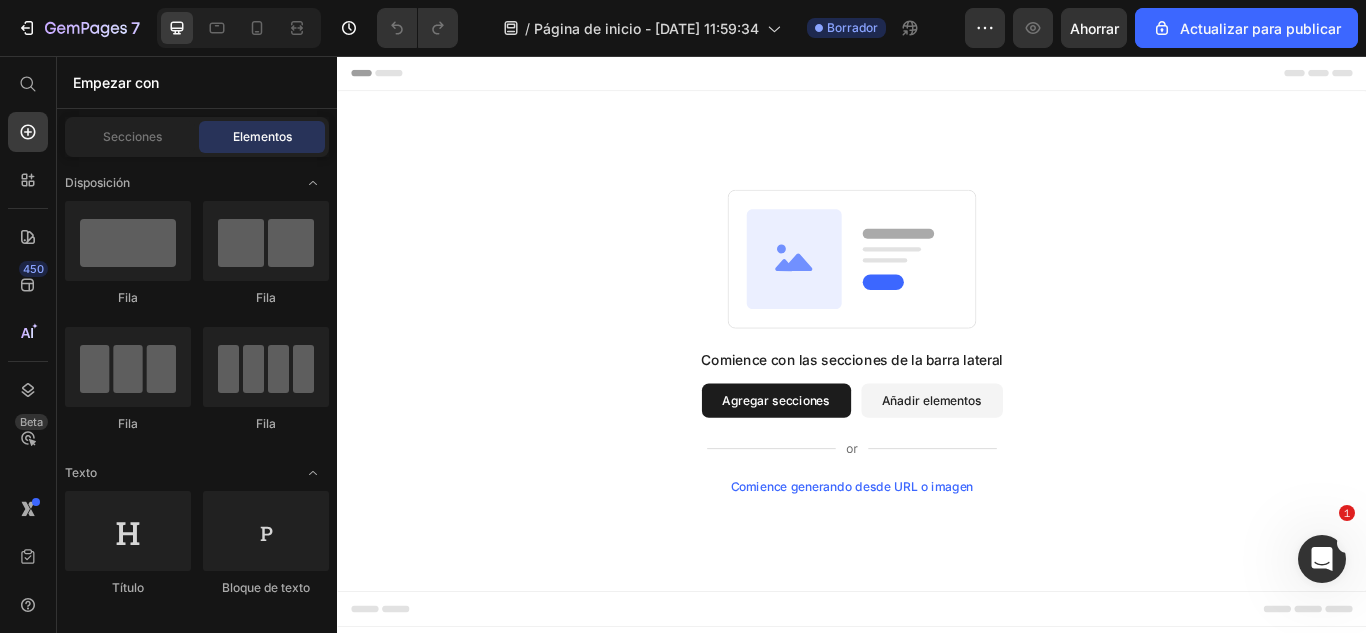 click on "Comience con las secciones de la barra lateral Agregar secciones Añadir elementos Comience generando desde URL o imagen" at bounding box center [937, 389] 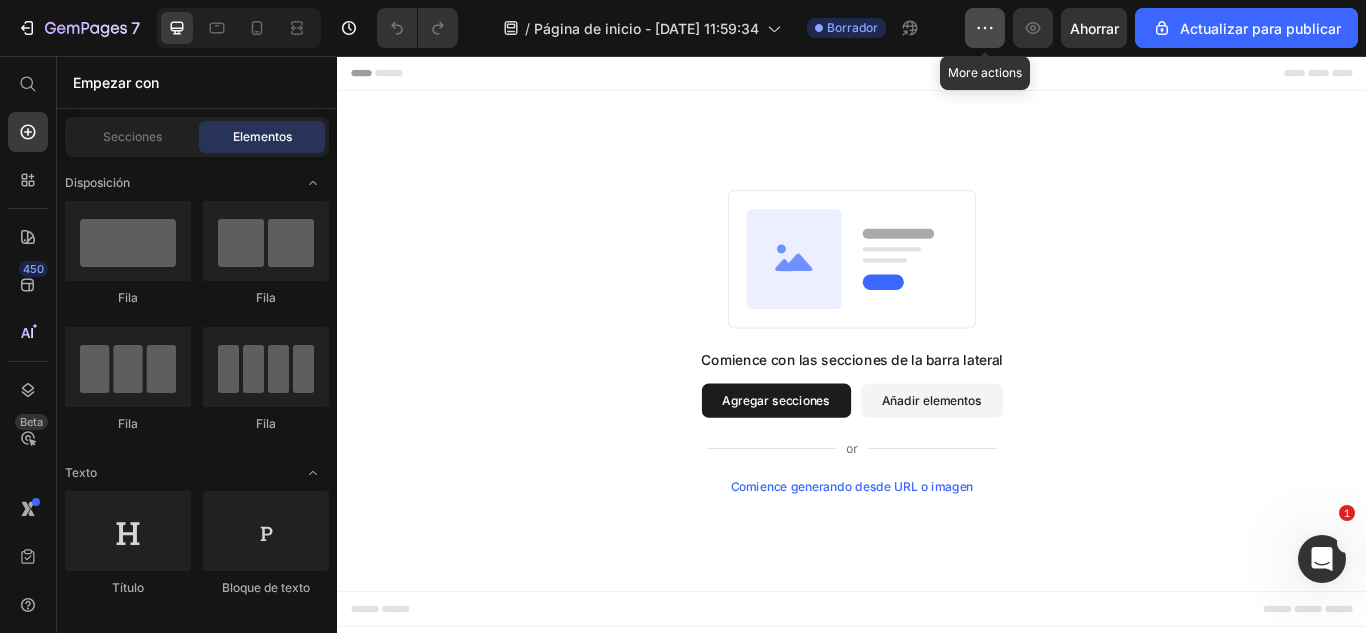 click 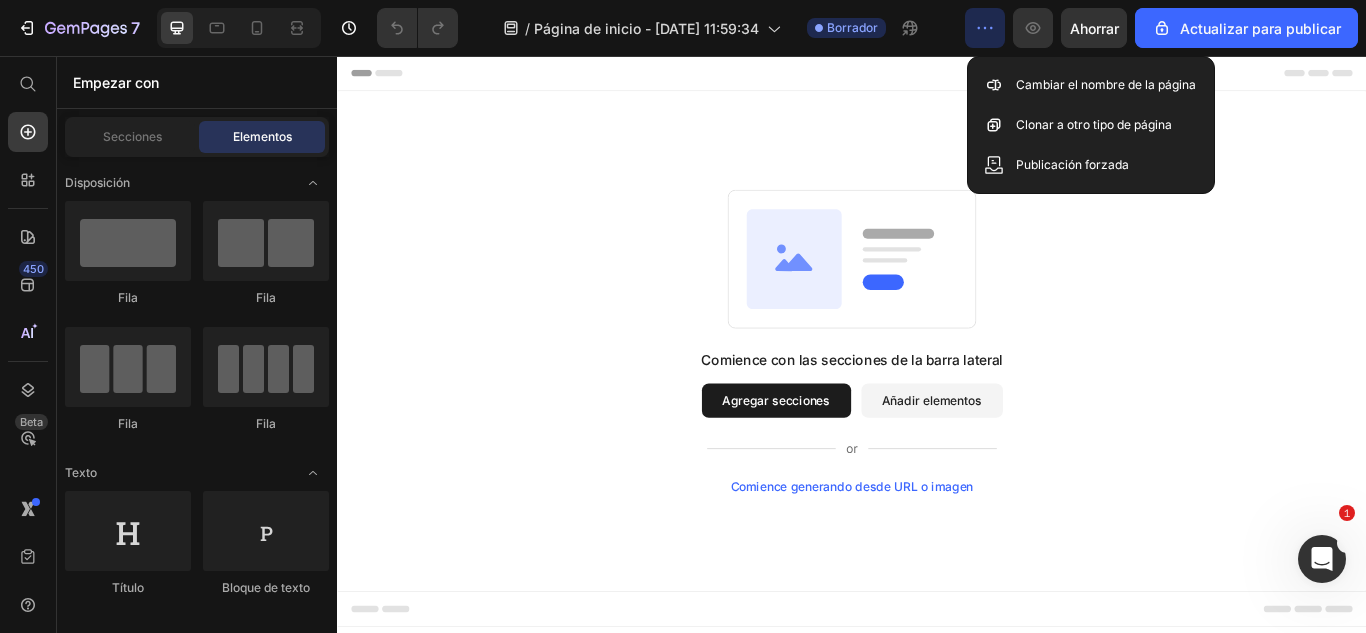 click on "Comience con las secciones de la barra lateral Agregar secciones Añadir elementos Comience generando desde URL o imagen" at bounding box center (937, 389) 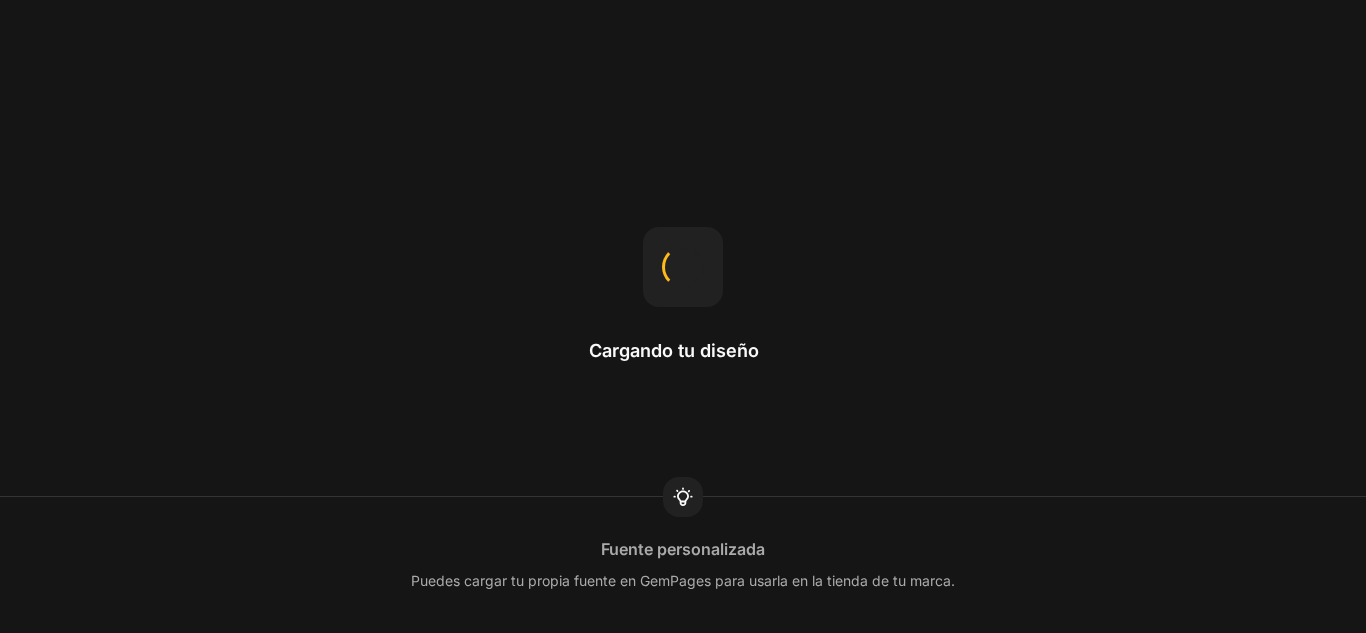 scroll, scrollTop: 0, scrollLeft: 0, axis: both 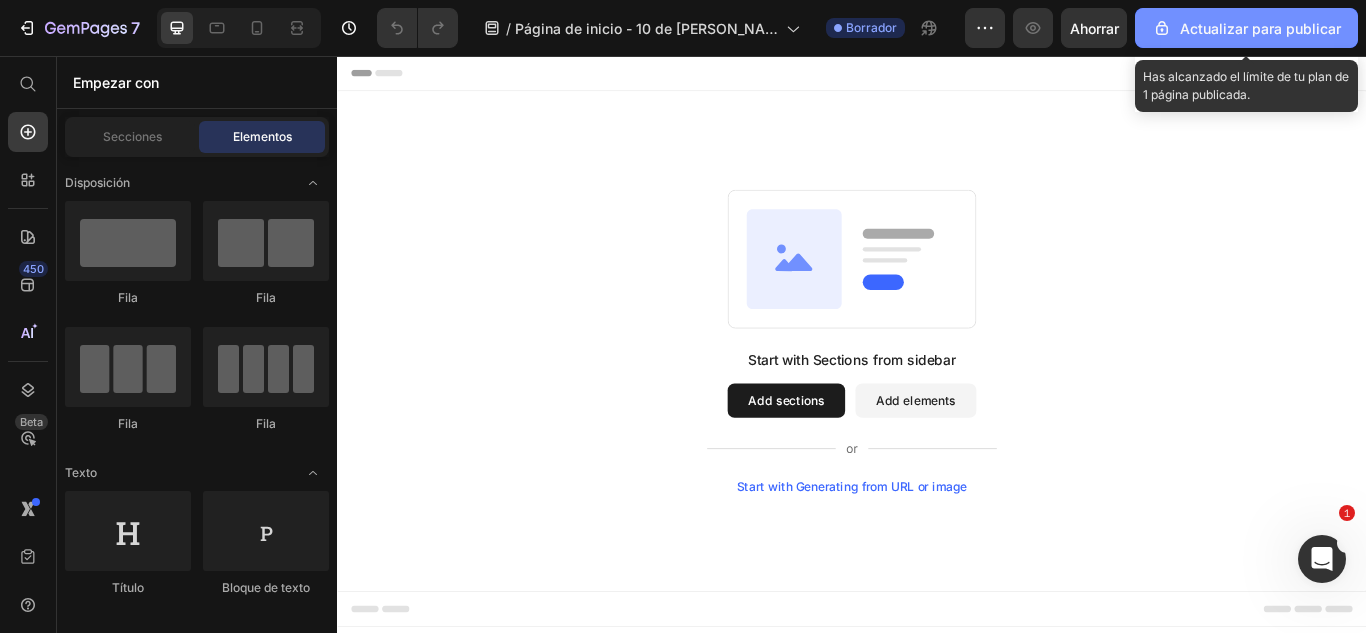 click on "Actualizar para publicar" at bounding box center (1260, 28) 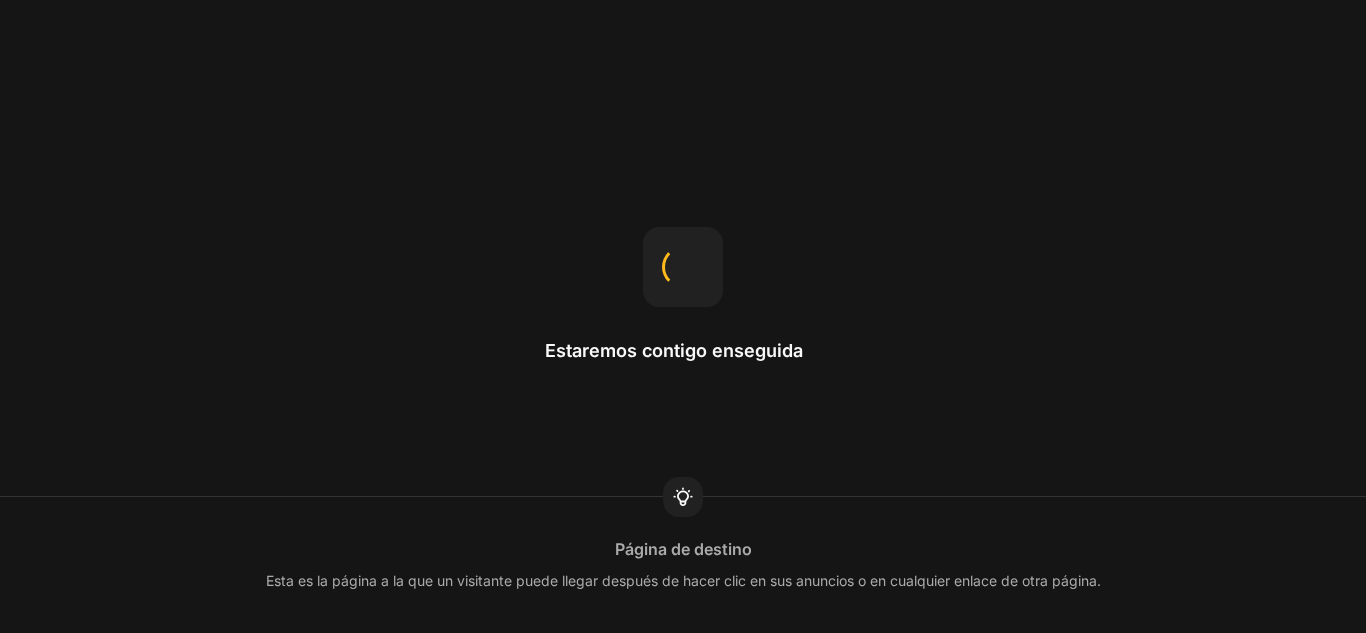 scroll, scrollTop: 0, scrollLeft: 0, axis: both 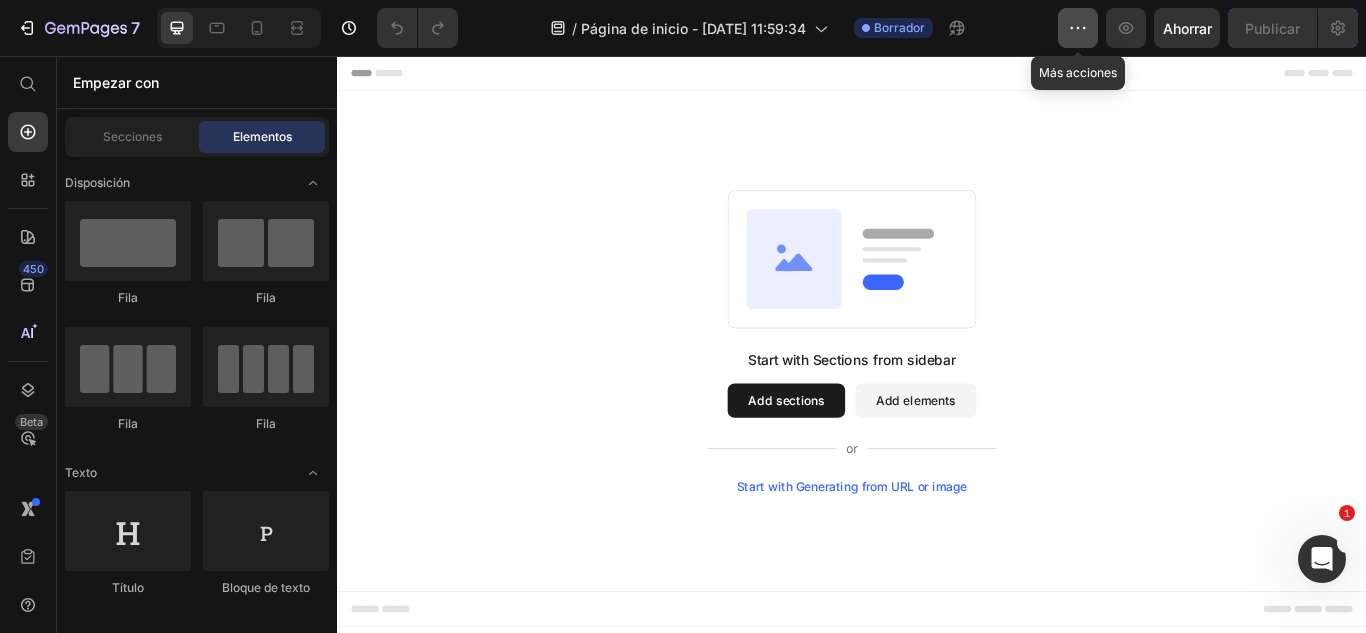 click 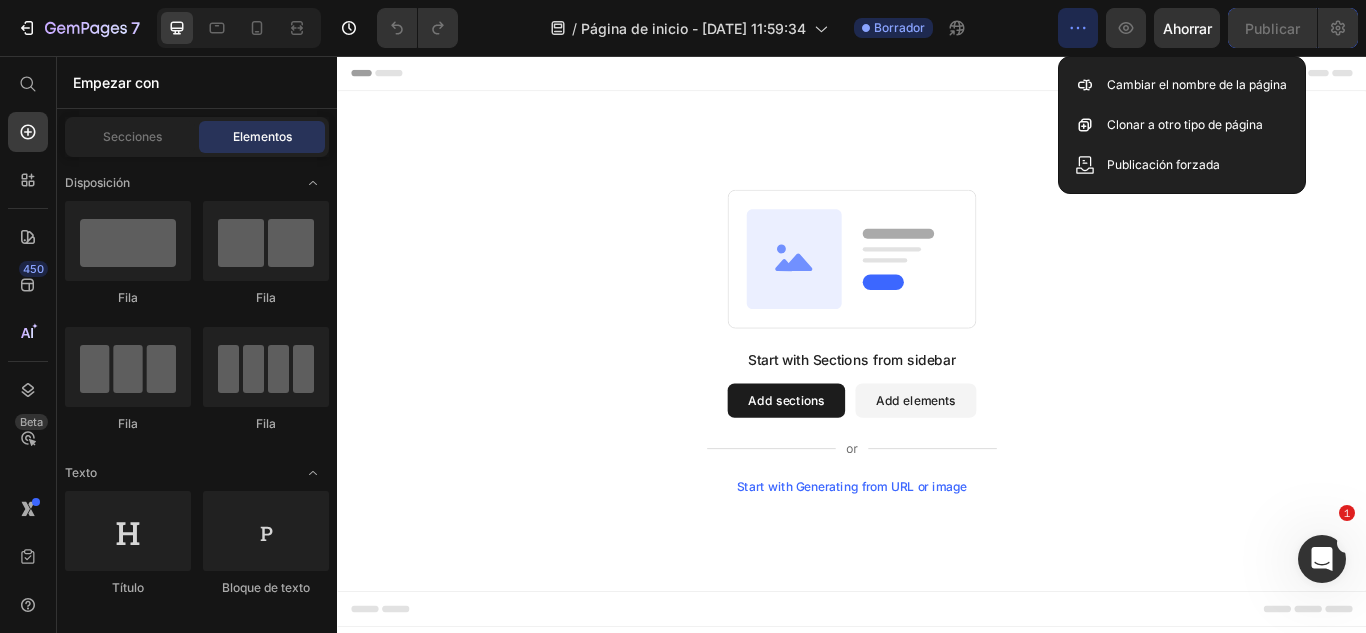 click on "Start with Sections from sidebar Add sections Add elements Start with Generating from URL or image" at bounding box center (937, 389) 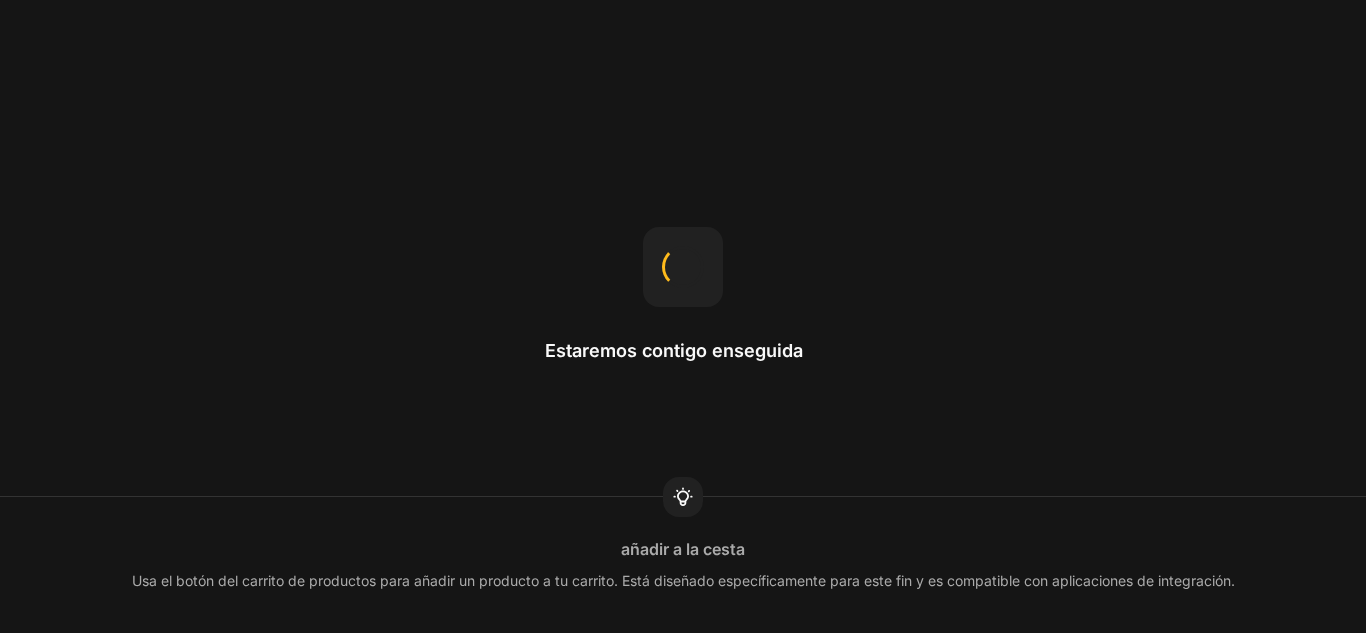 scroll, scrollTop: 0, scrollLeft: 0, axis: both 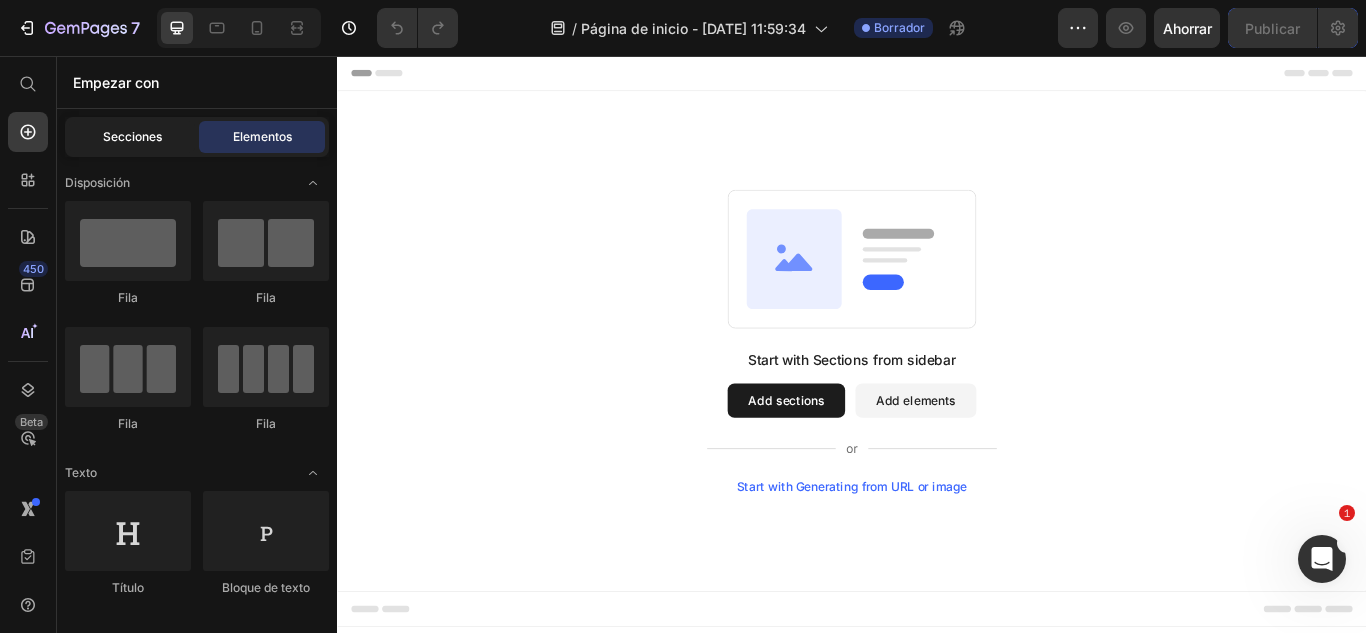 click on "Secciones" at bounding box center (132, 136) 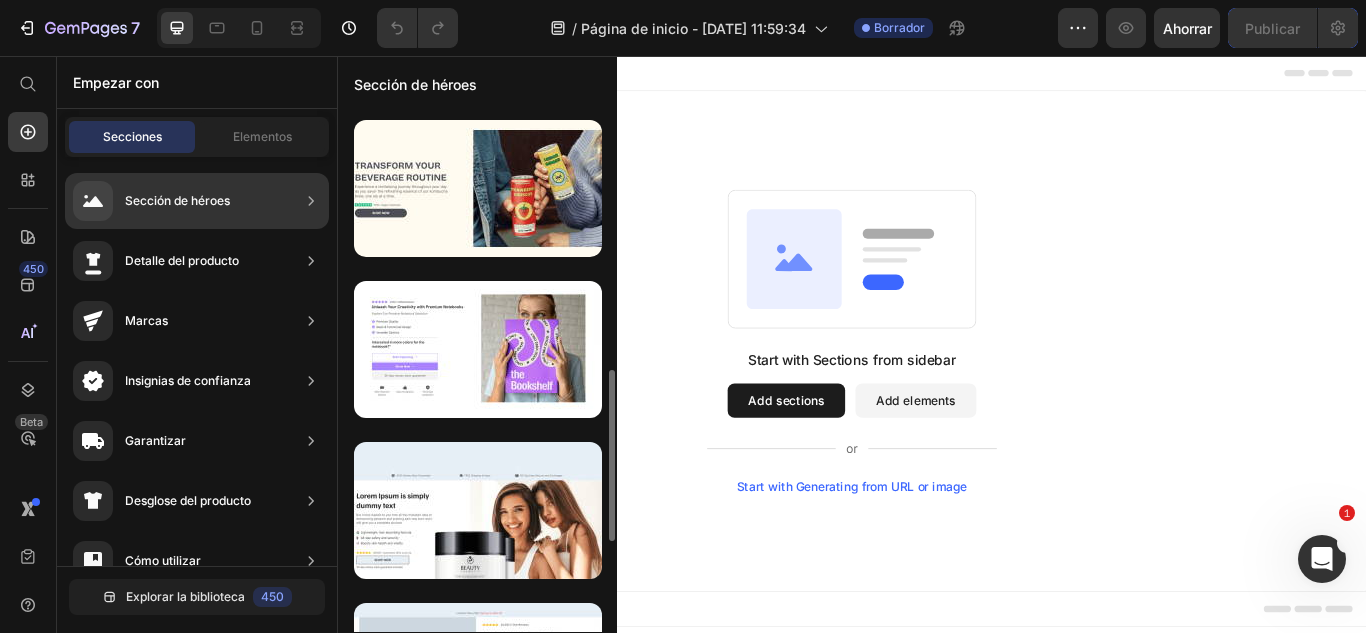 scroll, scrollTop: 0, scrollLeft: 0, axis: both 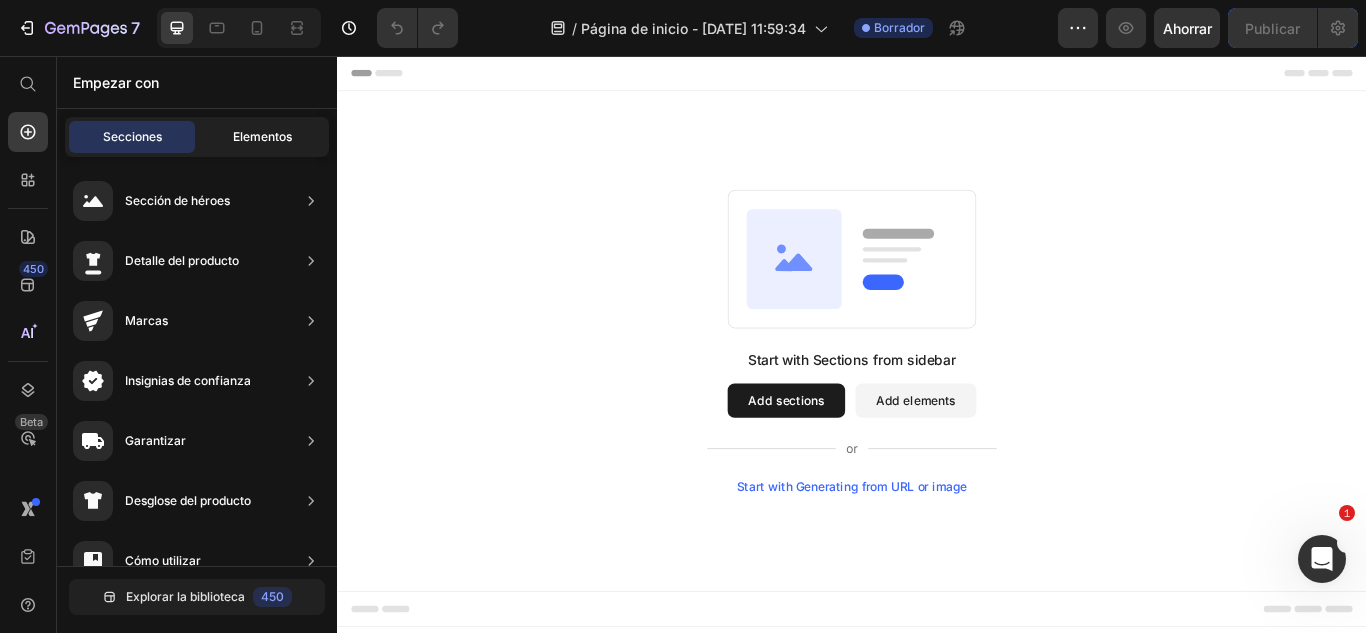 click on "Elementos" at bounding box center (262, 136) 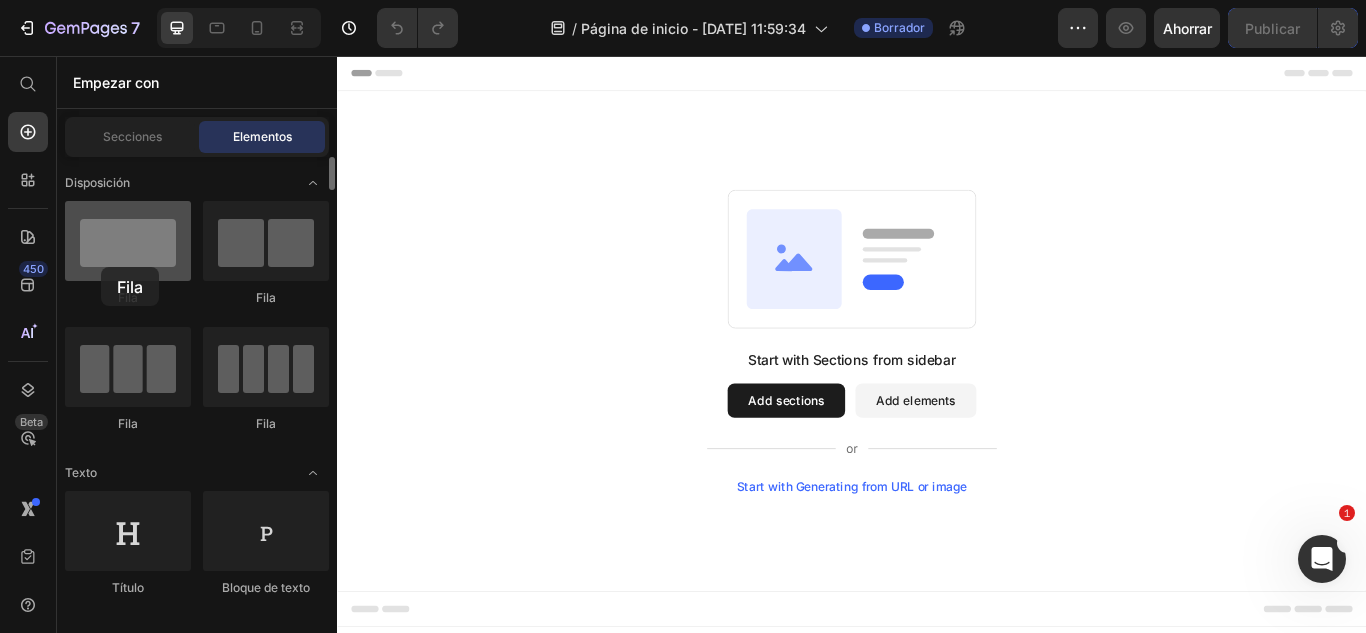 drag, startPoint x: 144, startPoint y: 231, endPoint x: 101, endPoint y: 267, distance: 56.0803 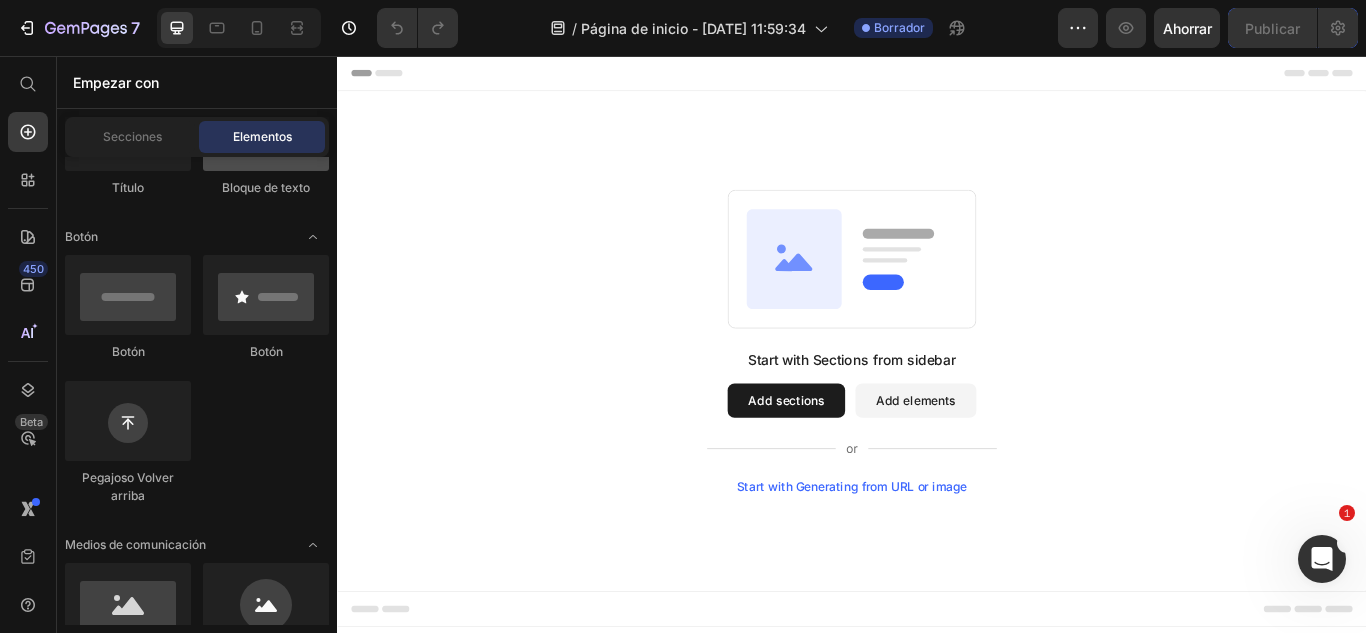 scroll, scrollTop: 0, scrollLeft: 0, axis: both 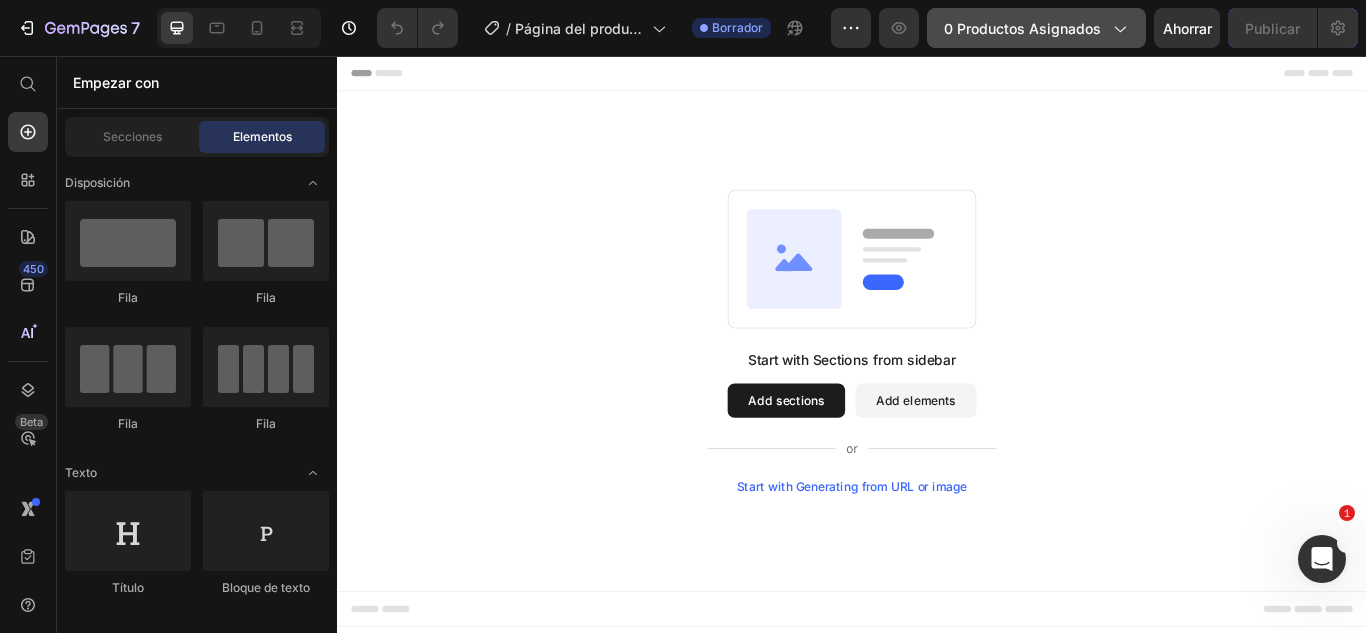 click 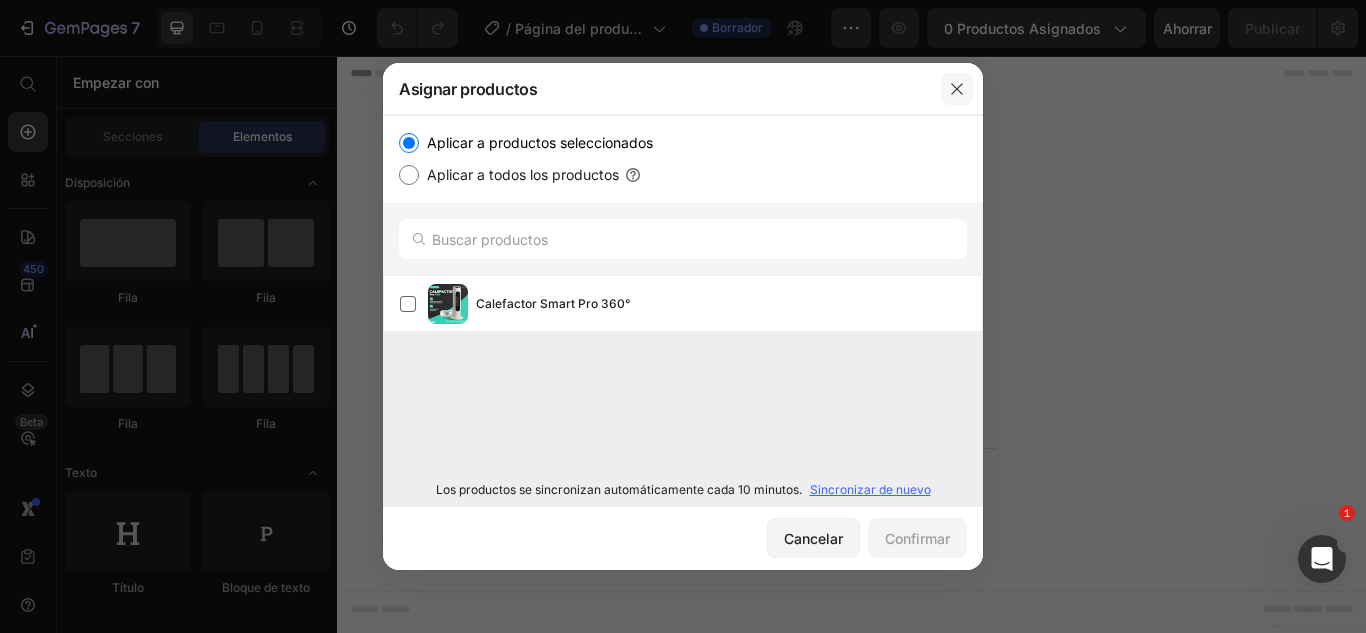 click at bounding box center (957, 89) 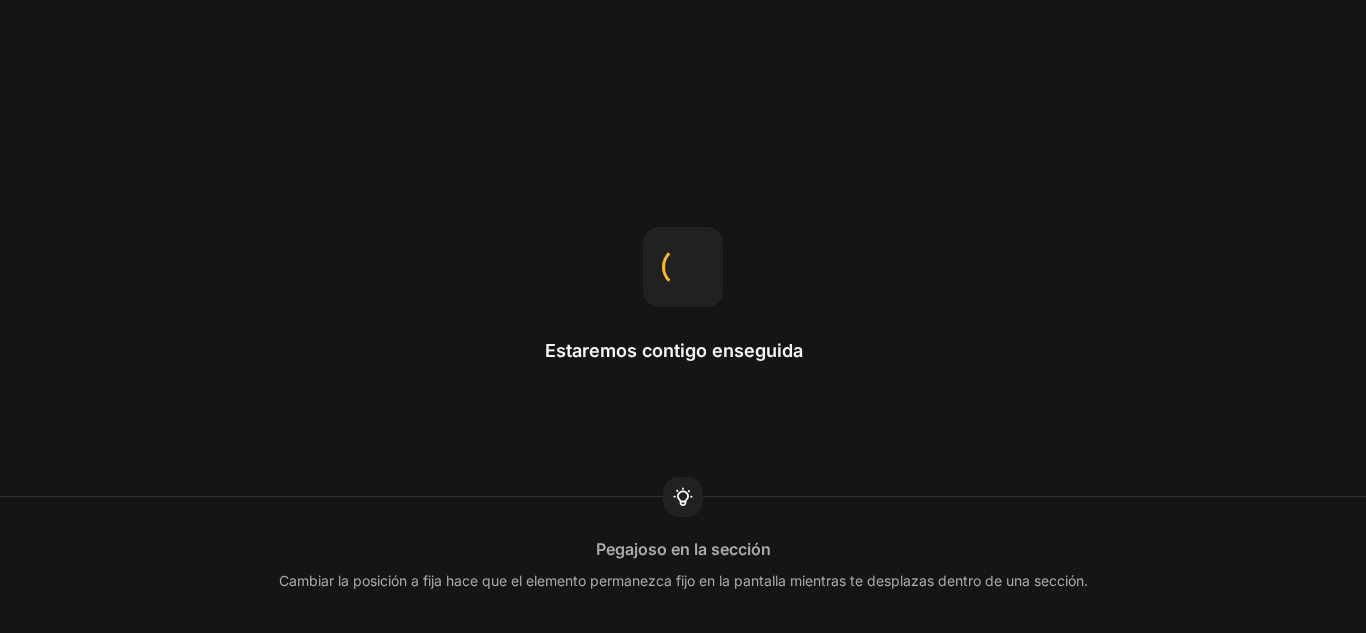 scroll, scrollTop: 0, scrollLeft: 0, axis: both 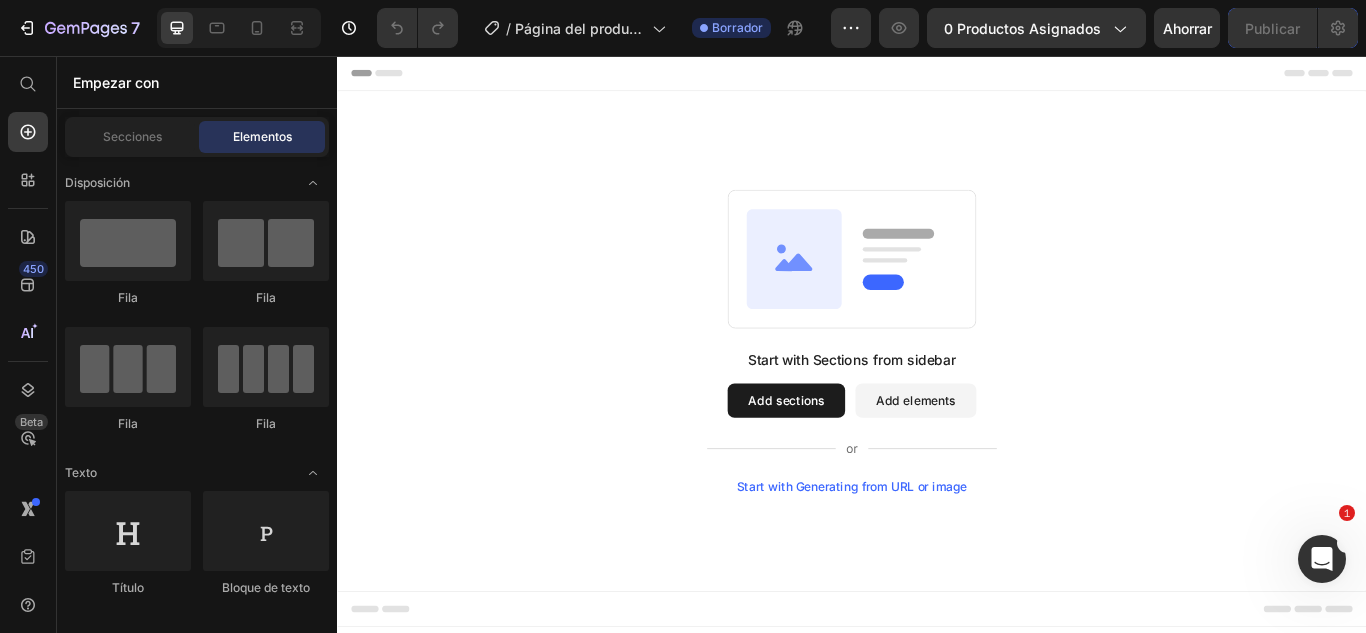 click on "Start with Sections from sidebar Add sections Add elements Start with Generating from URL or image" at bounding box center (937, 389) 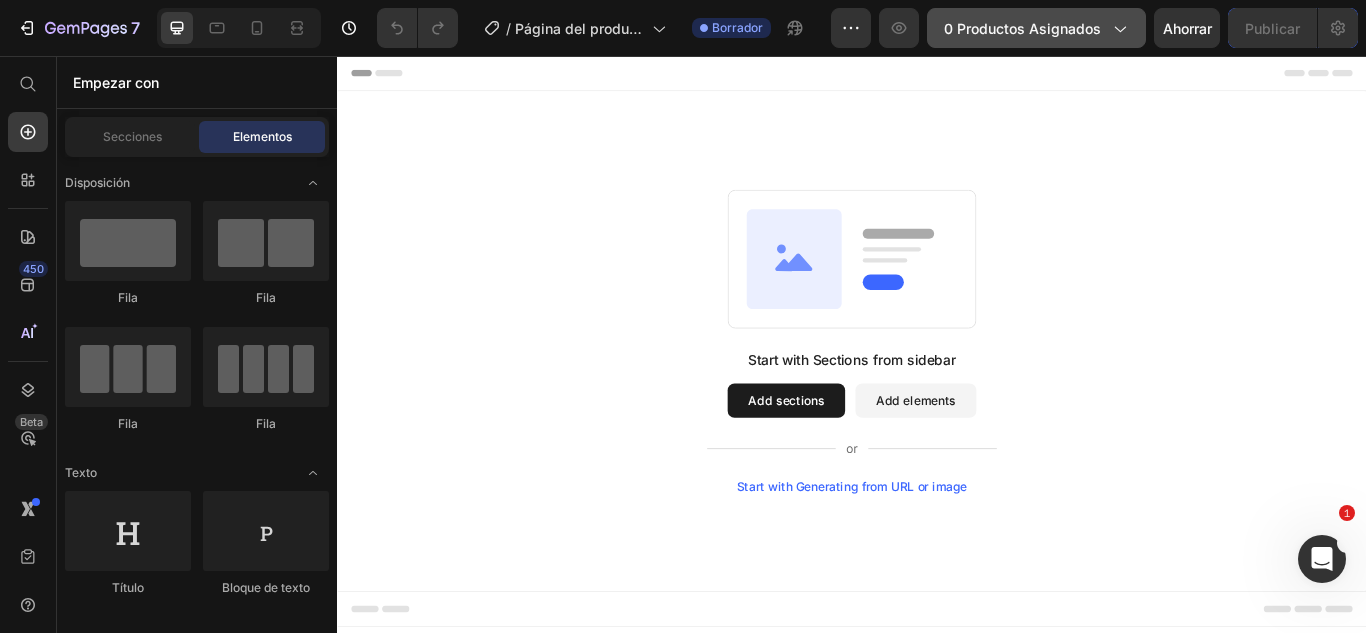 click on "0 productos asignados" at bounding box center [1036, 28] 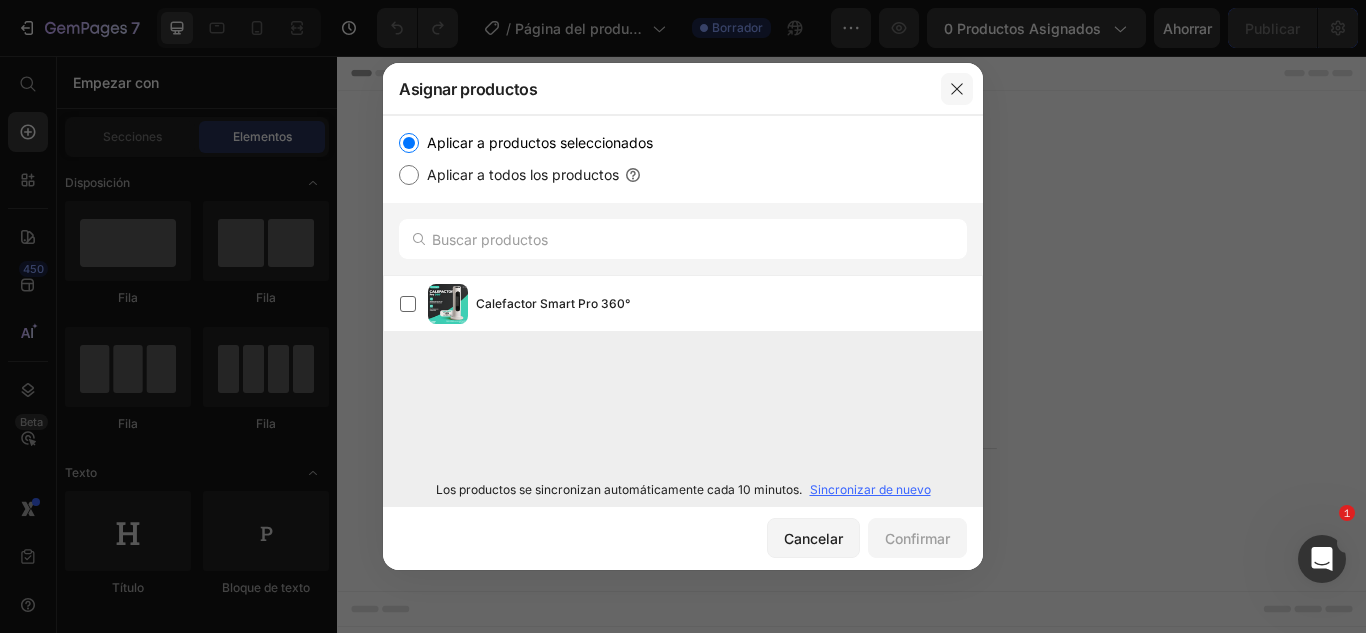 click 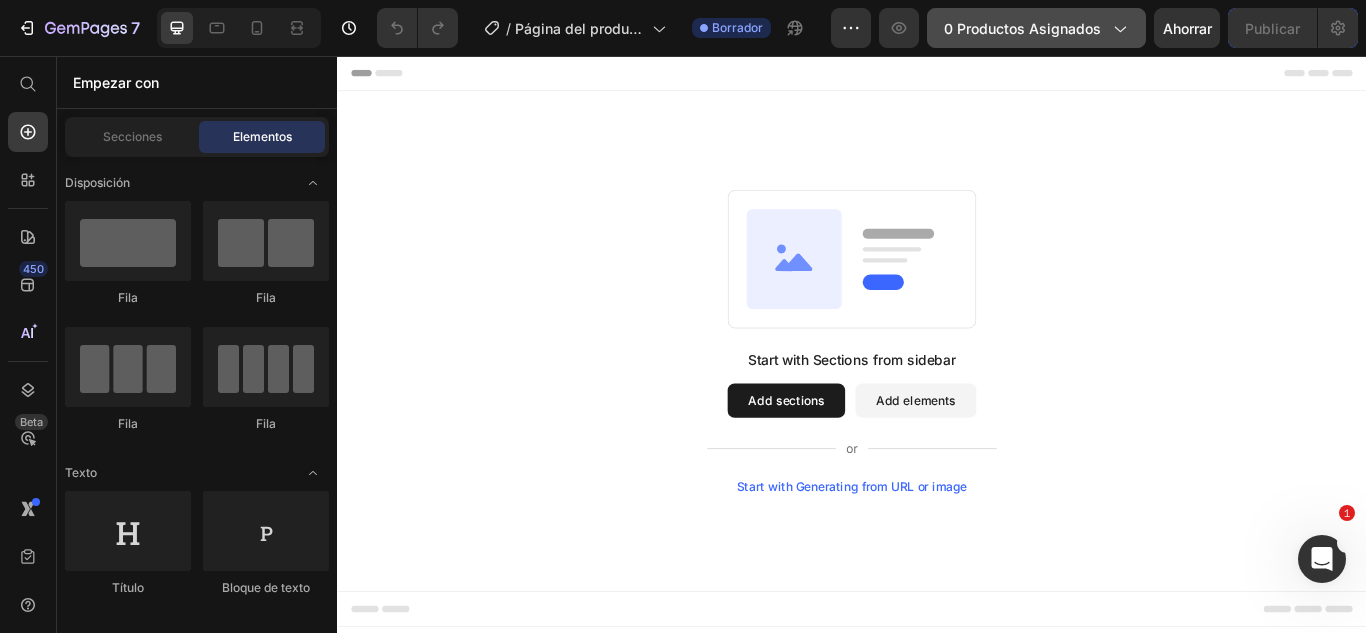 click on "0 productos asignados" at bounding box center (1022, 28) 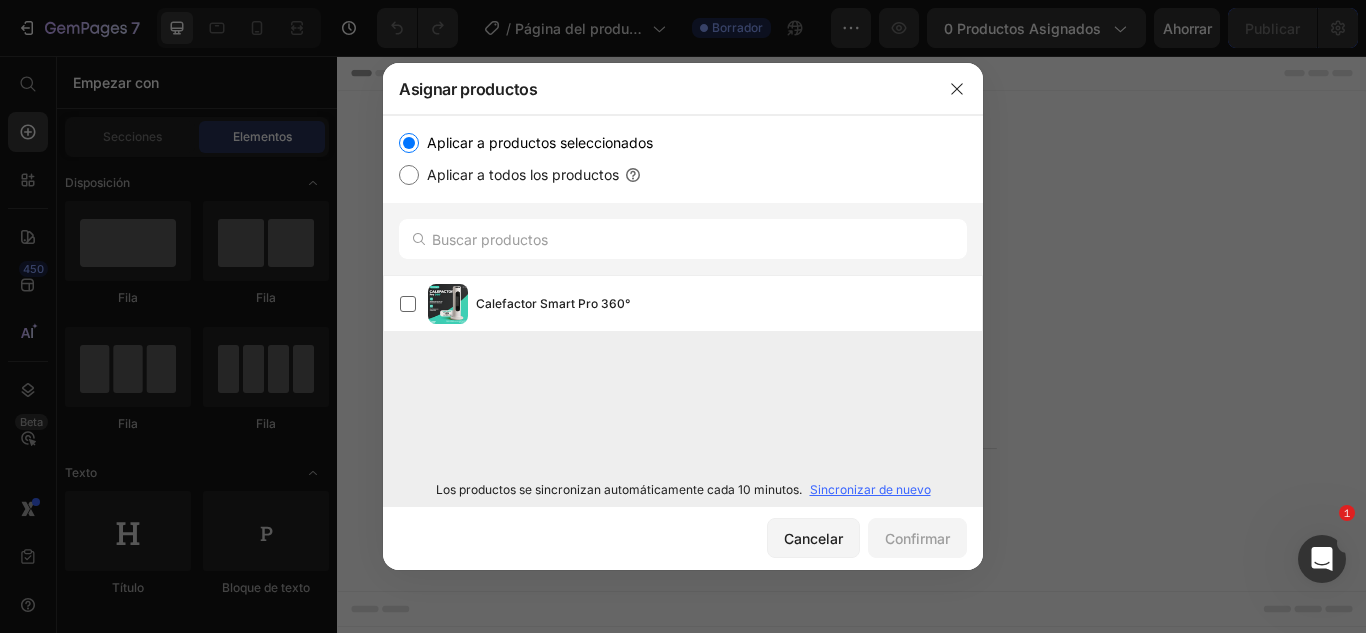 click at bounding box center (683, 316) 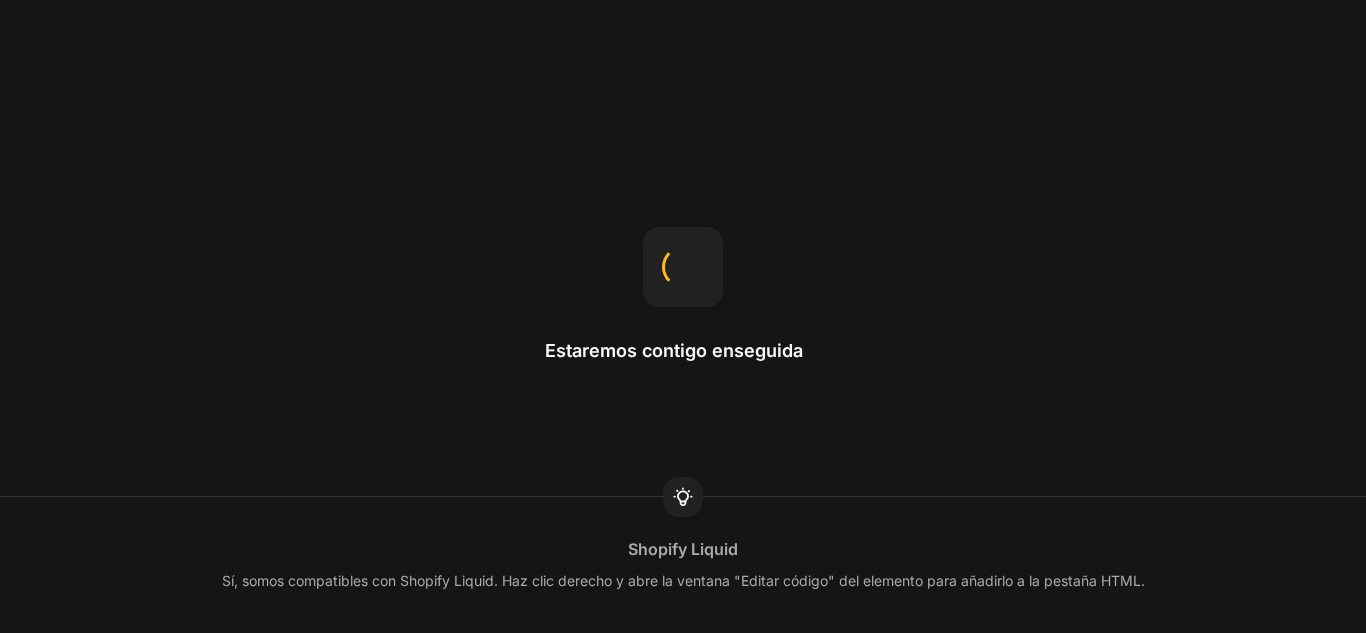 scroll, scrollTop: 0, scrollLeft: 0, axis: both 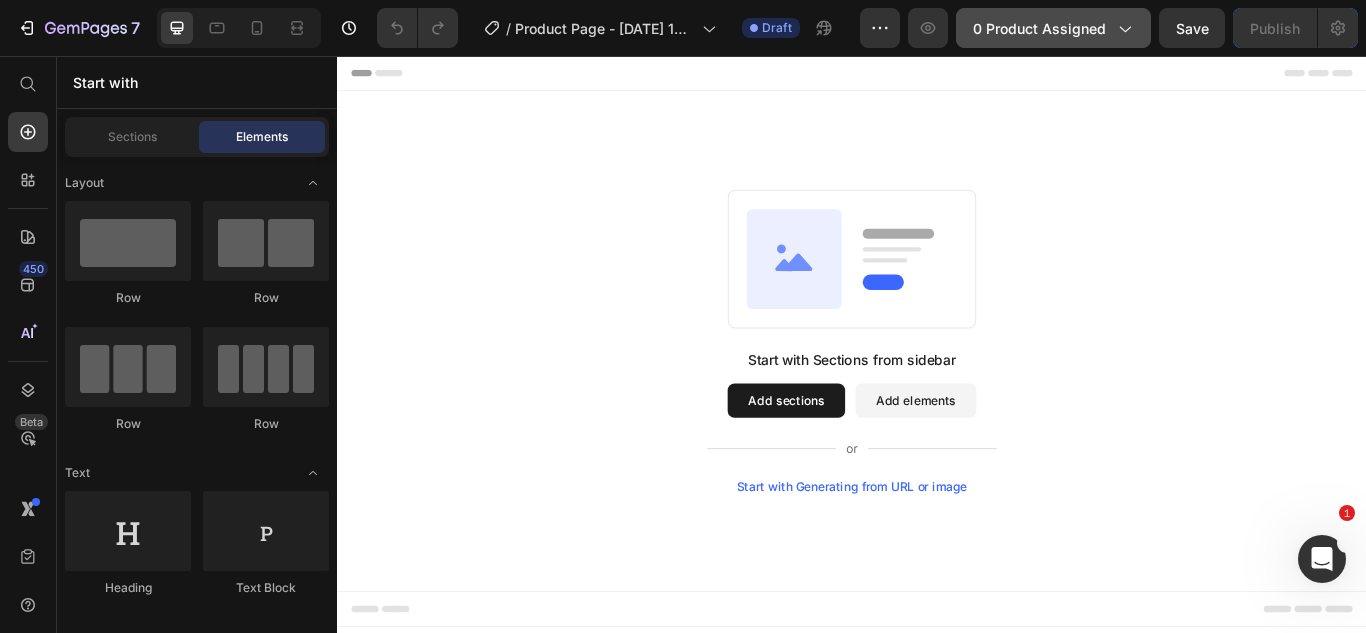 click 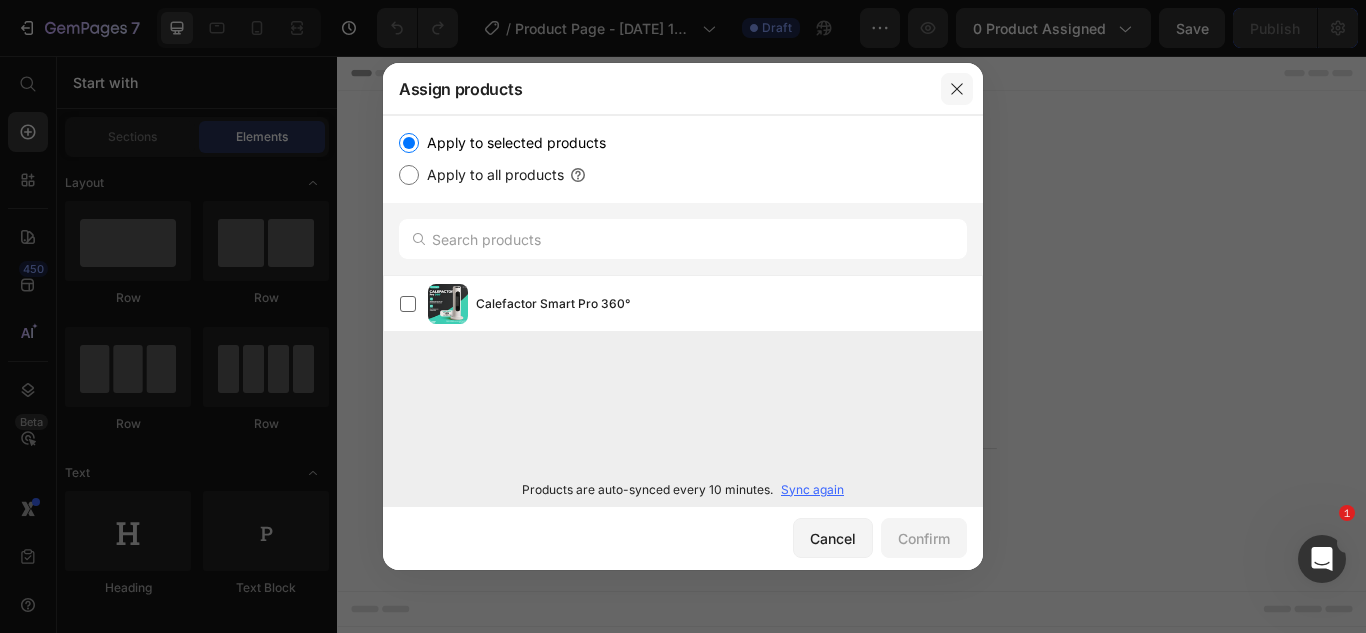 click at bounding box center (957, 89) 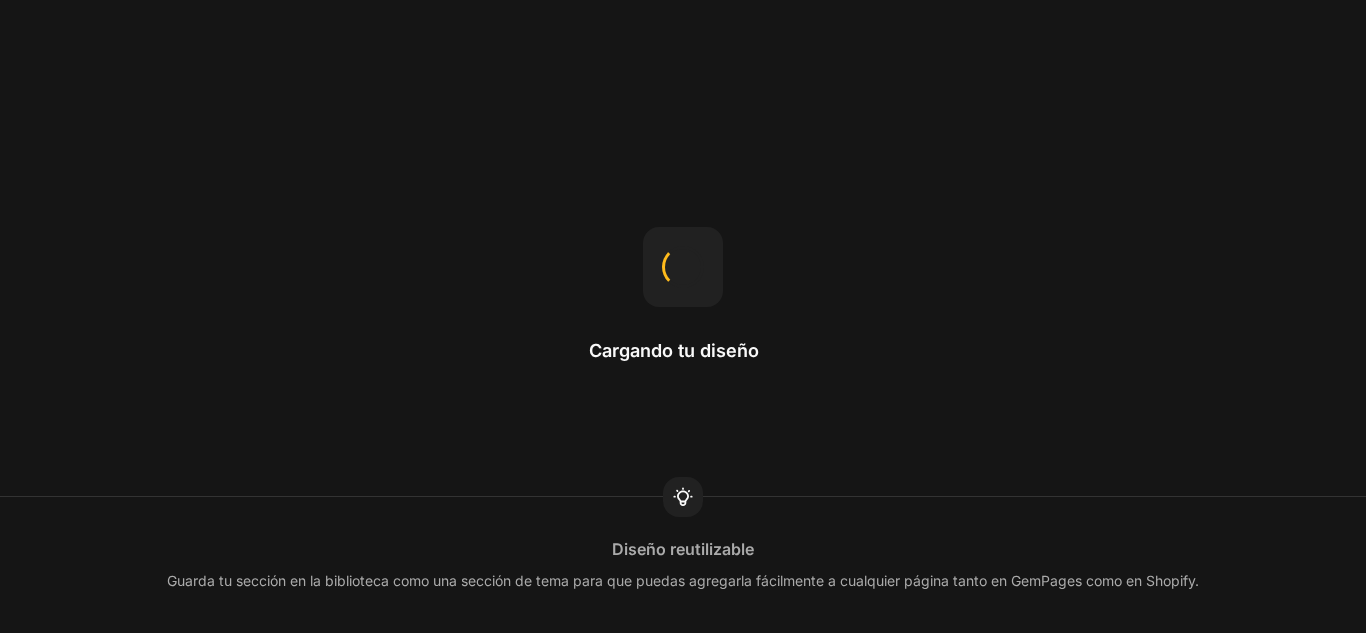scroll, scrollTop: 0, scrollLeft: 0, axis: both 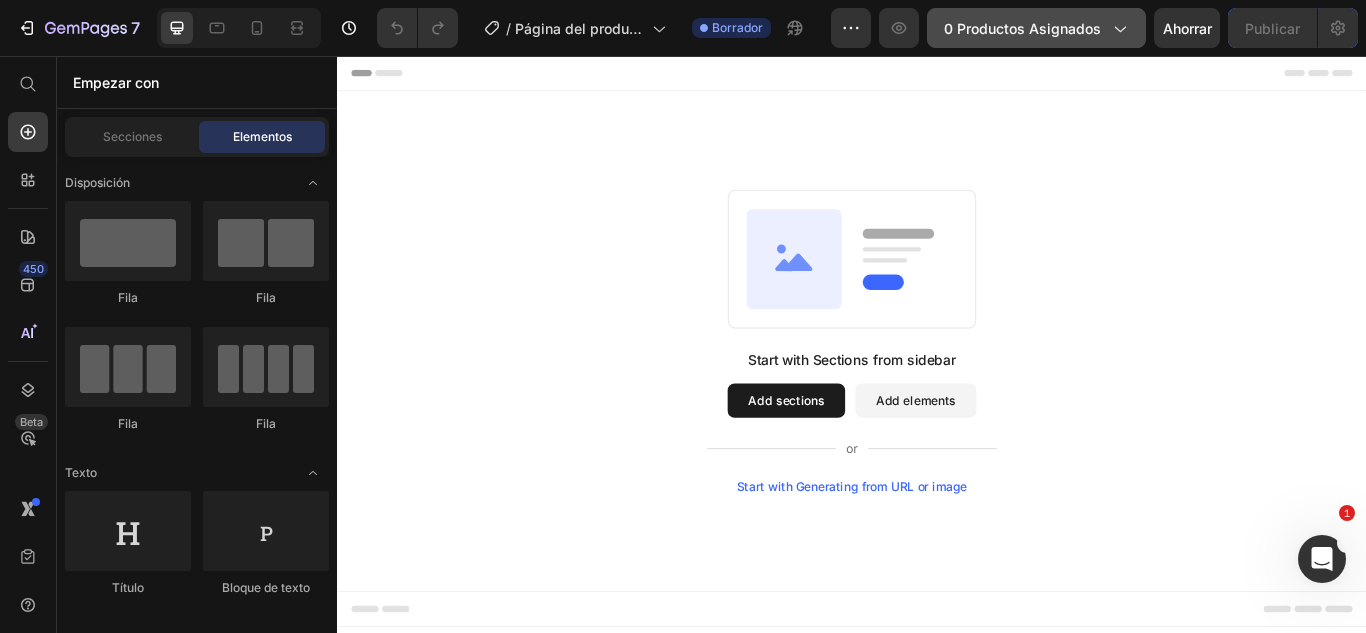 click on "0 productos asignados" at bounding box center (1036, 28) 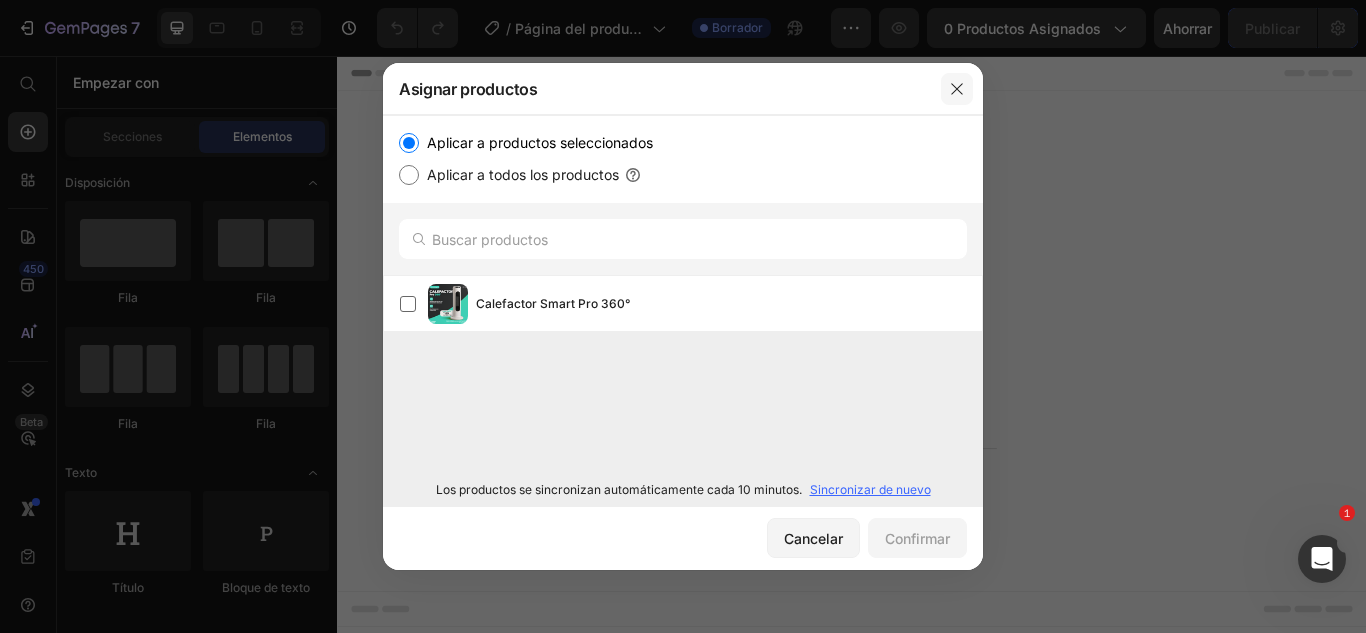 drag, startPoint x: 969, startPoint y: 90, endPoint x: 735, endPoint y: 40, distance: 239.28226 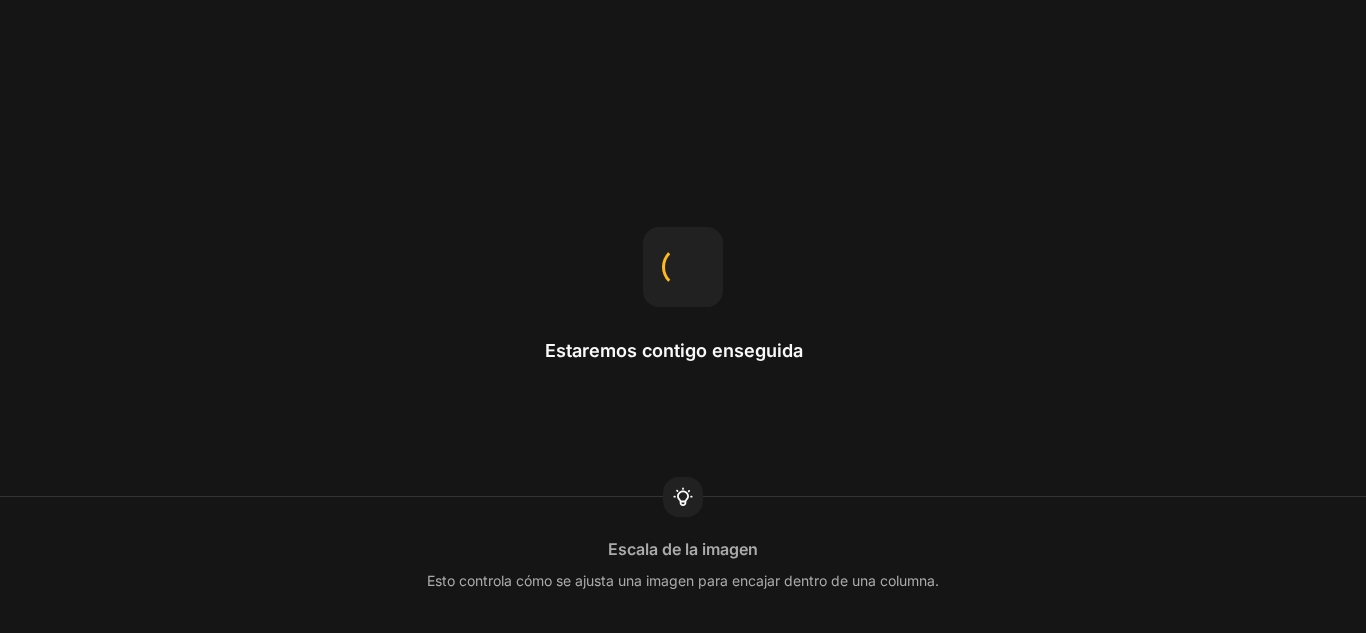 scroll, scrollTop: 0, scrollLeft: 0, axis: both 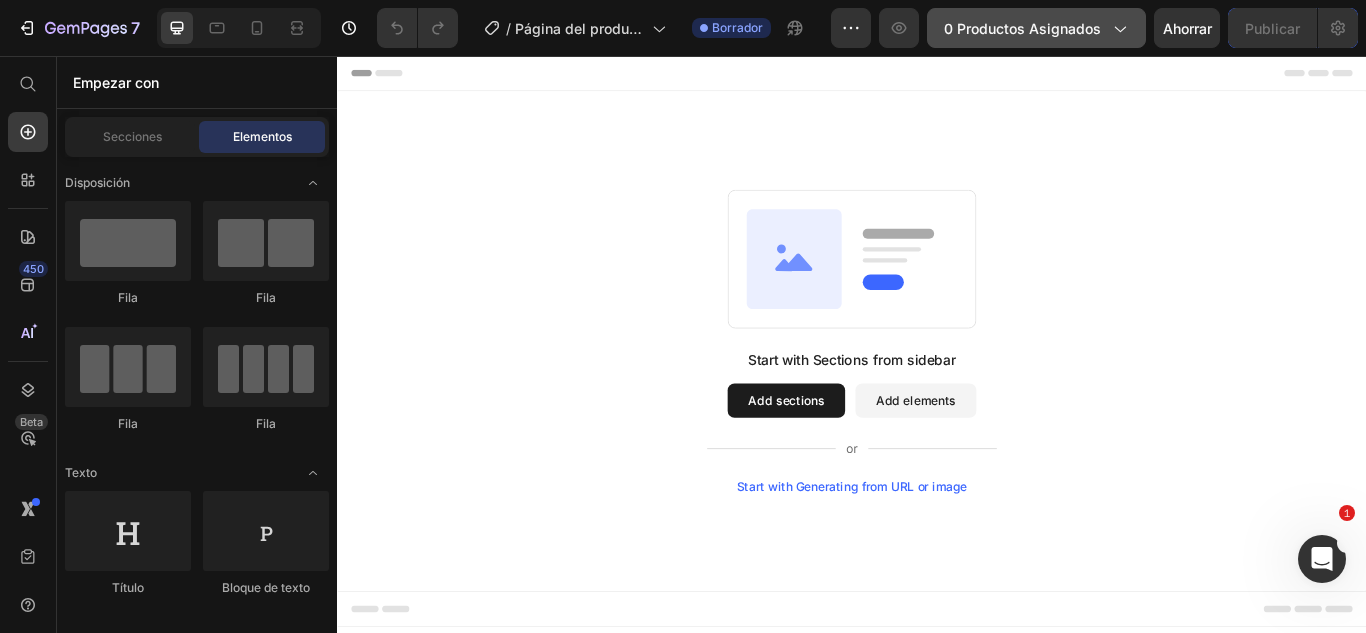 click on "0 productos asignados" 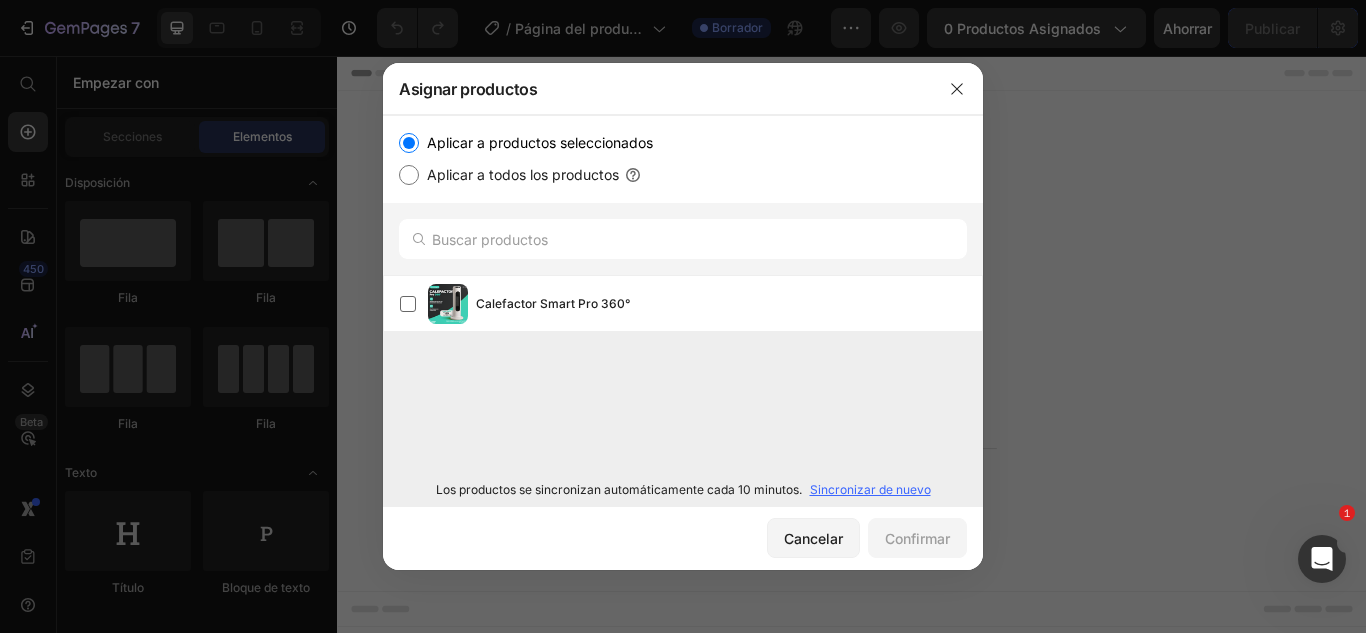 click on "Sincronizar de nuevo" at bounding box center (870, 489) 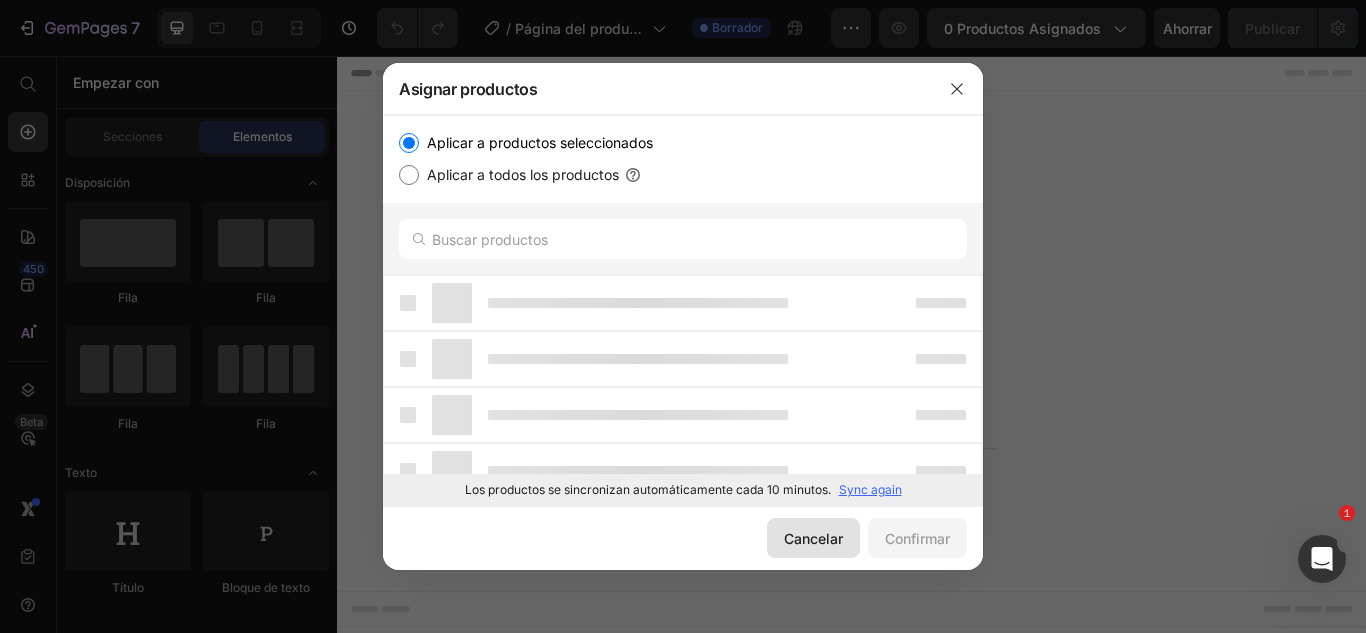click on "Cancelar" at bounding box center (813, 538) 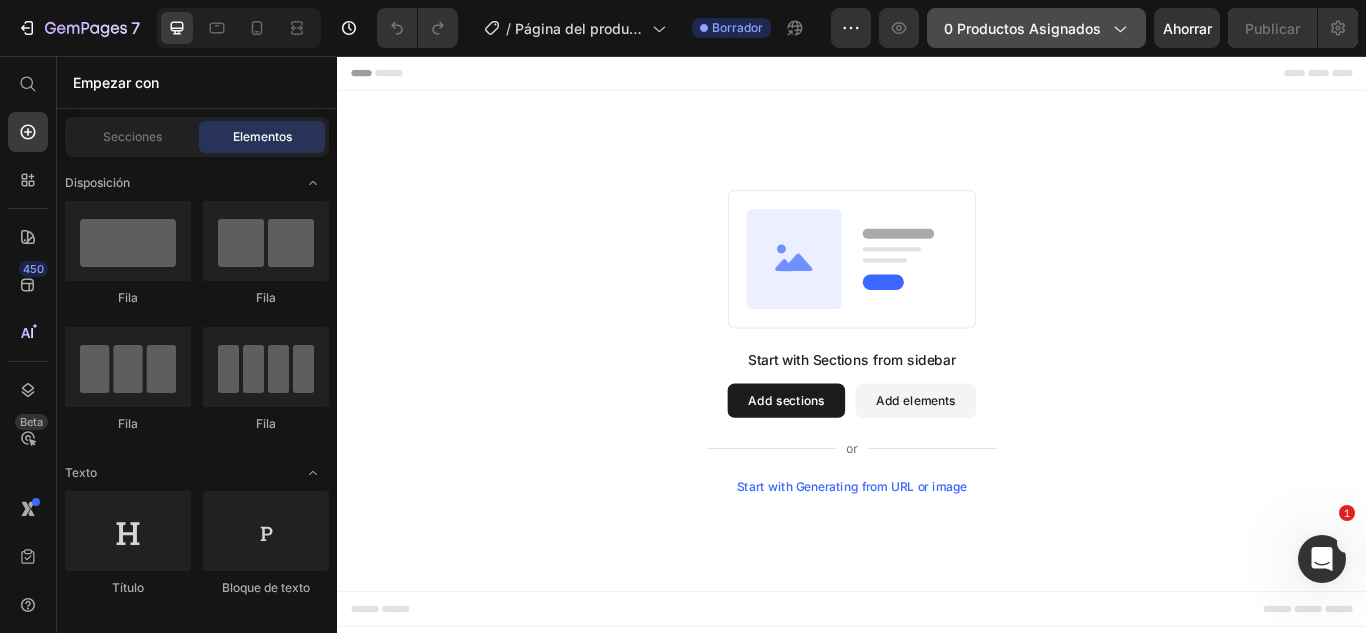 click on "0 productos asignados" at bounding box center (1022, 28) 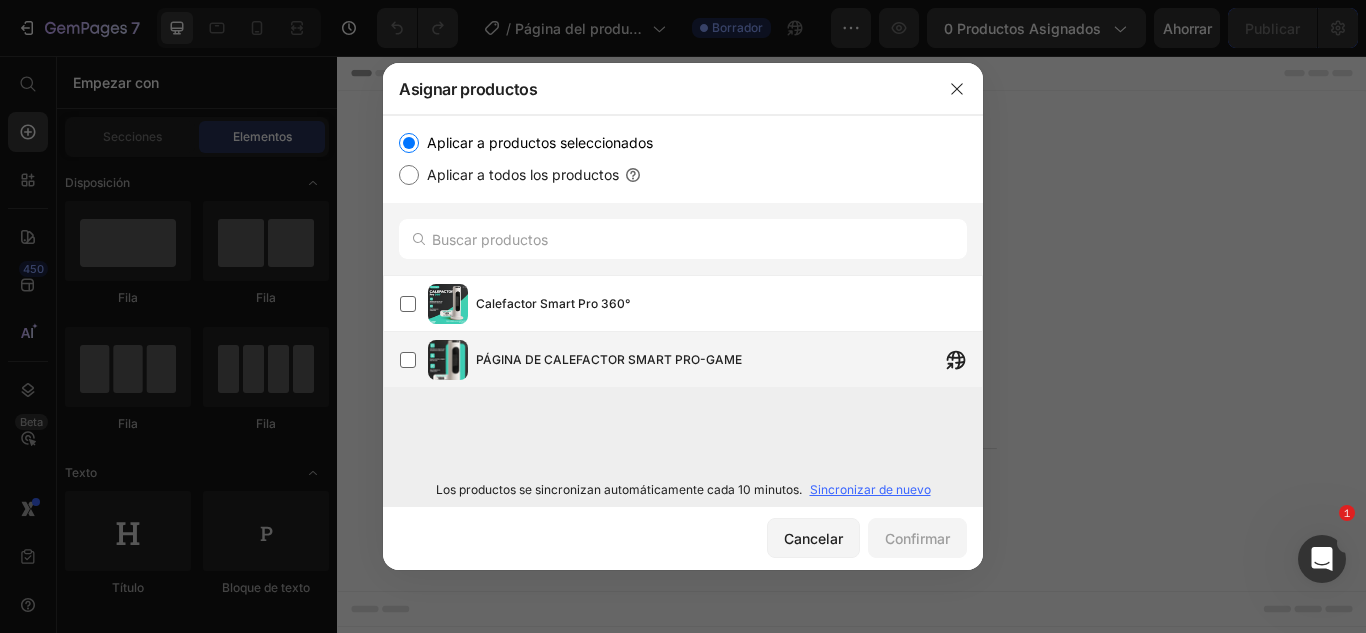click on "PÁGINA DE CALEFACTOR SMART PRO-GAME" 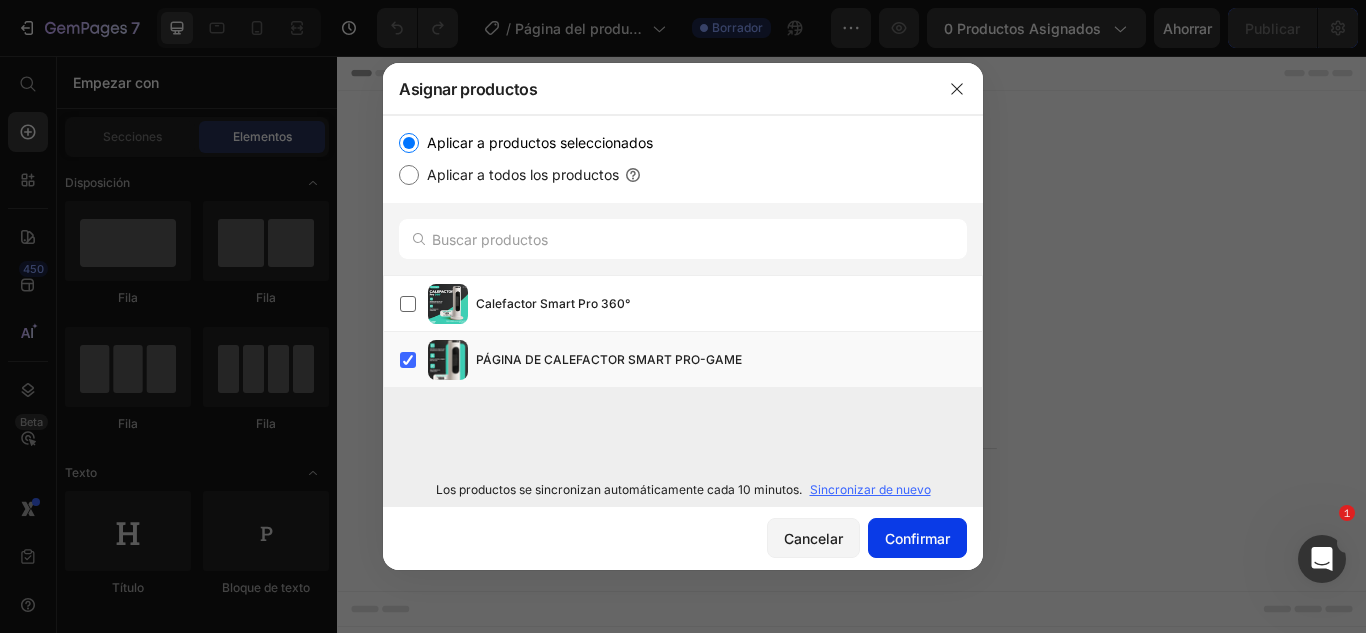 click on "Confirmar" at bounding box center [917, 538] 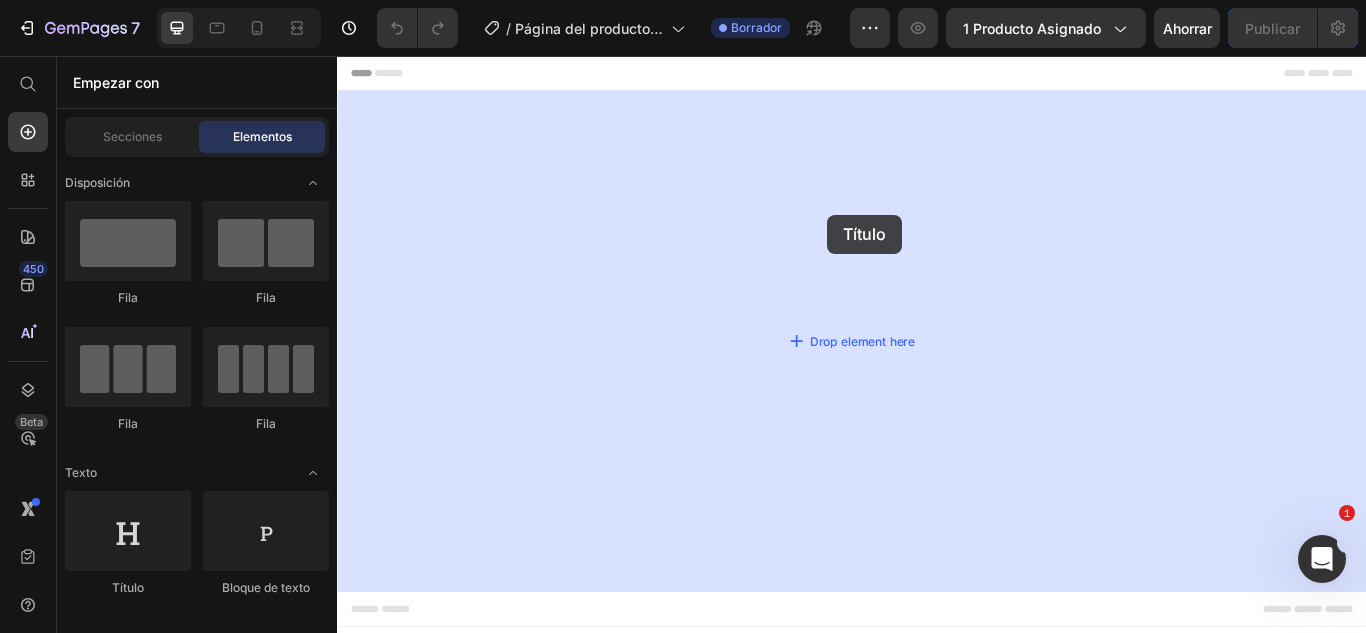 drag, startPoint x: 488, startPoint y: 569, endPoint x: 901, endPoint y: 263, distance: 514.0087 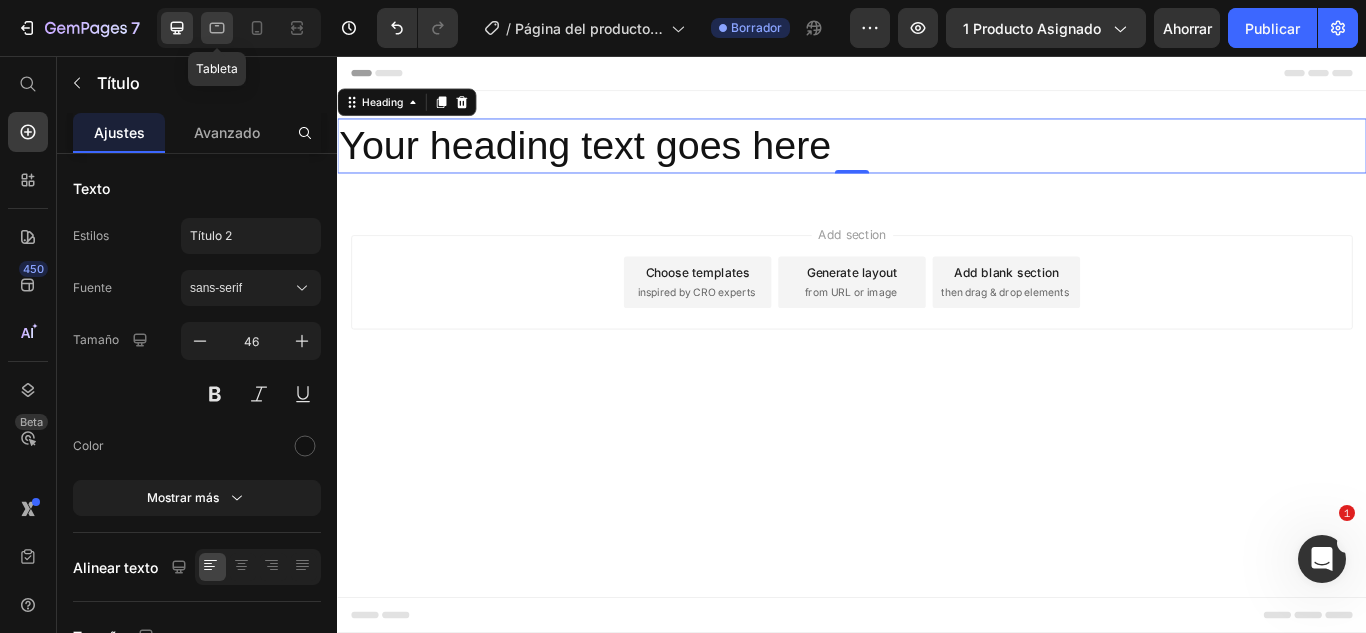 click 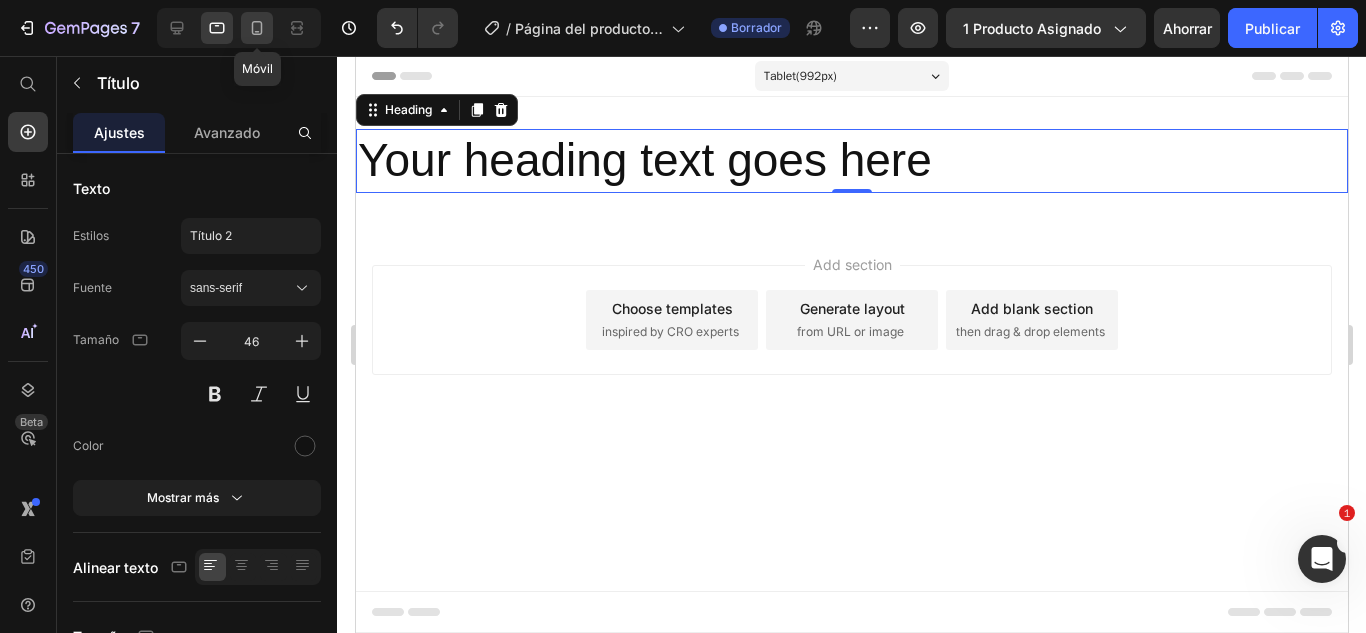 click 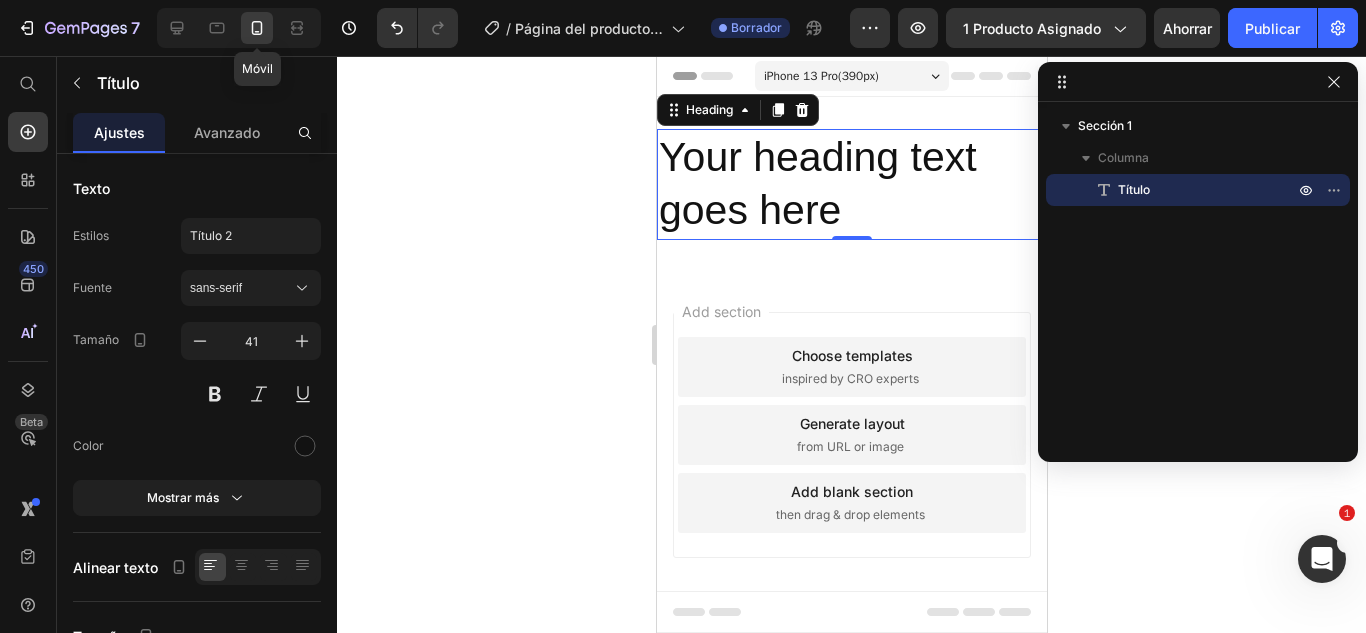 scroll, scrollTop: 3, scrollLeft: 0, axis: vertical 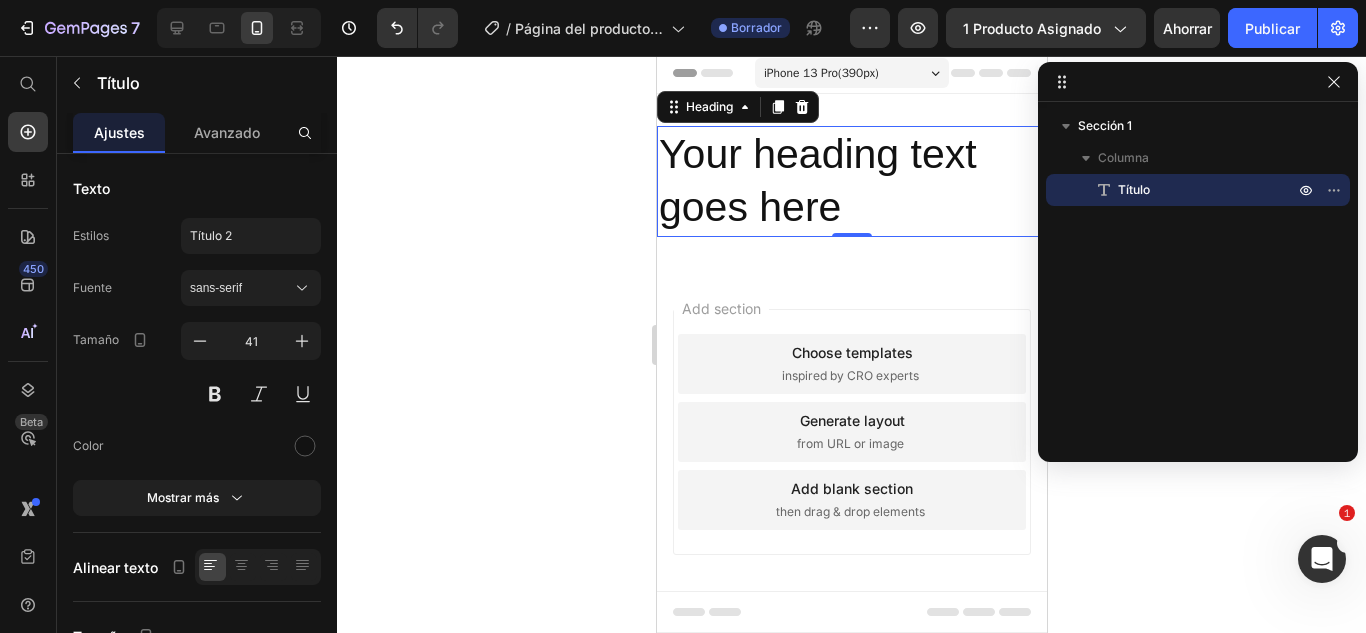 click on "Your heading text goes here" at bounding box center (851, 181) 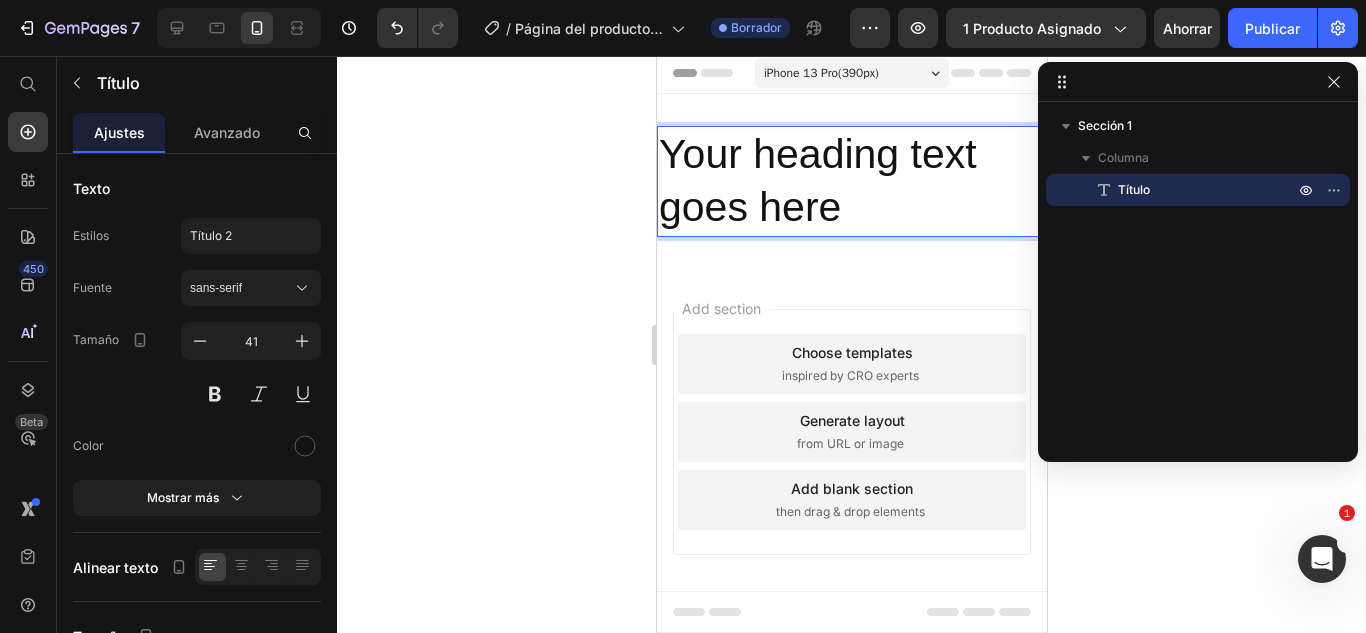 click on "Your heading text goes here" at bounding box center (851, 181) 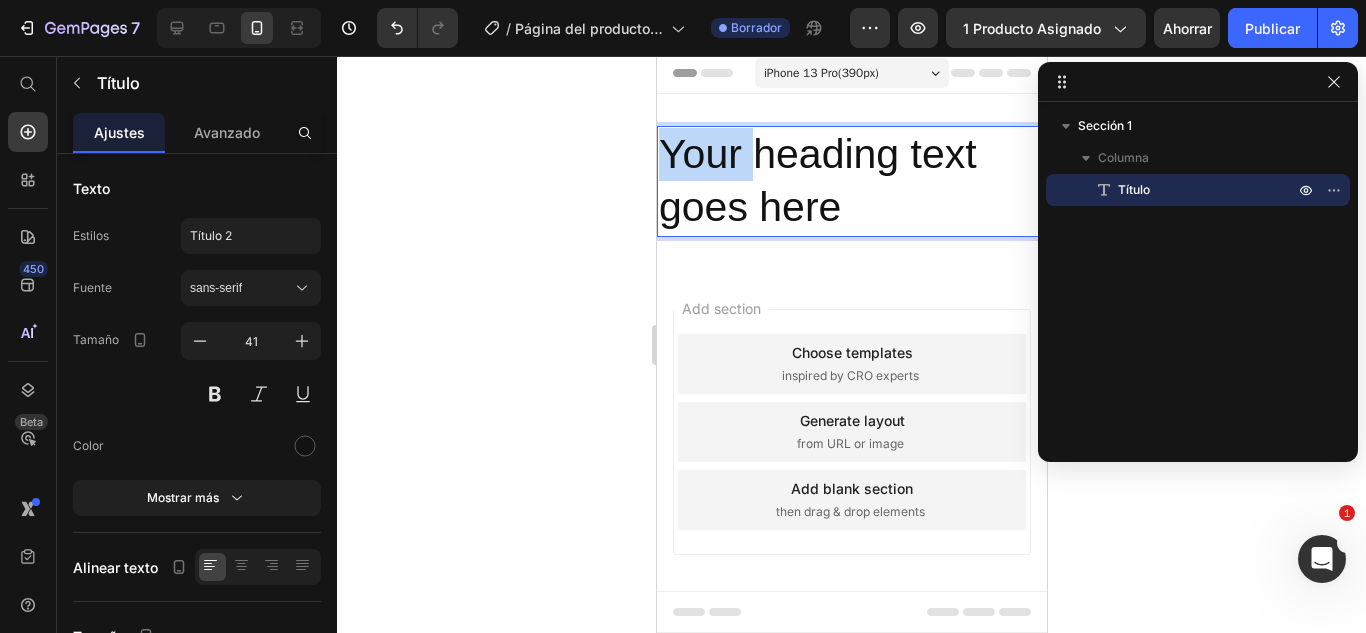 click on "Your heading text goes here" at bounding box center (851, 181) 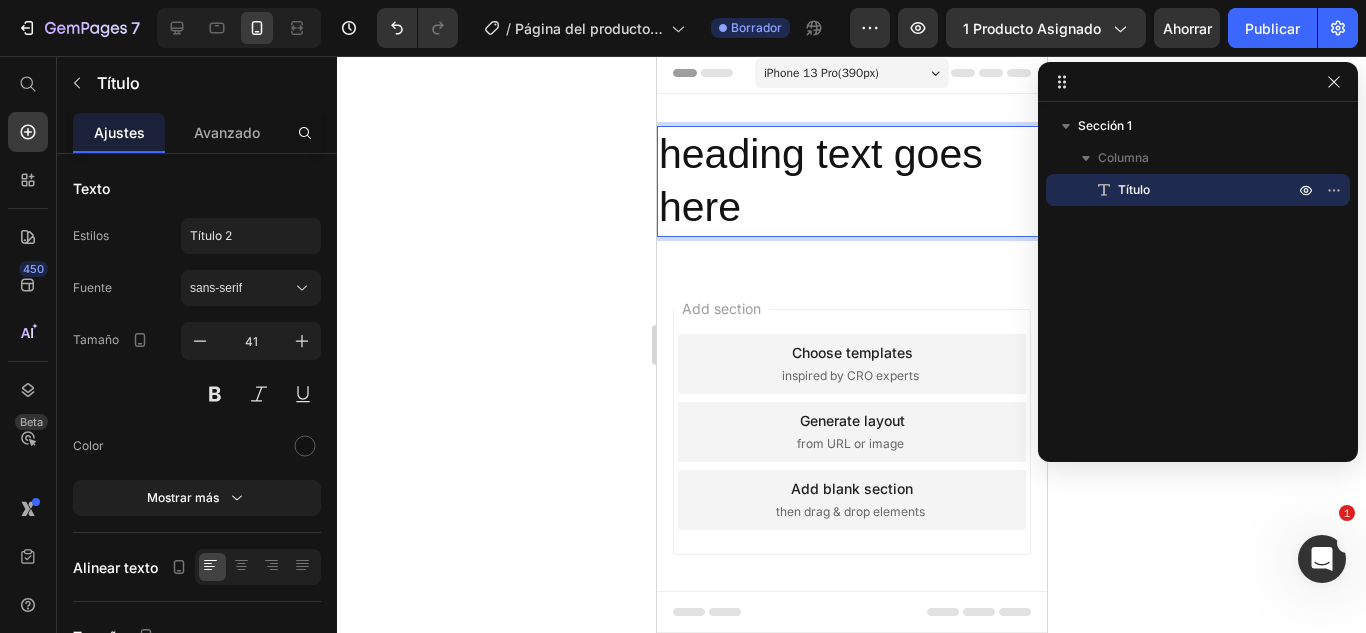 click on "heading text goes here" at bounding box center (851, 181) 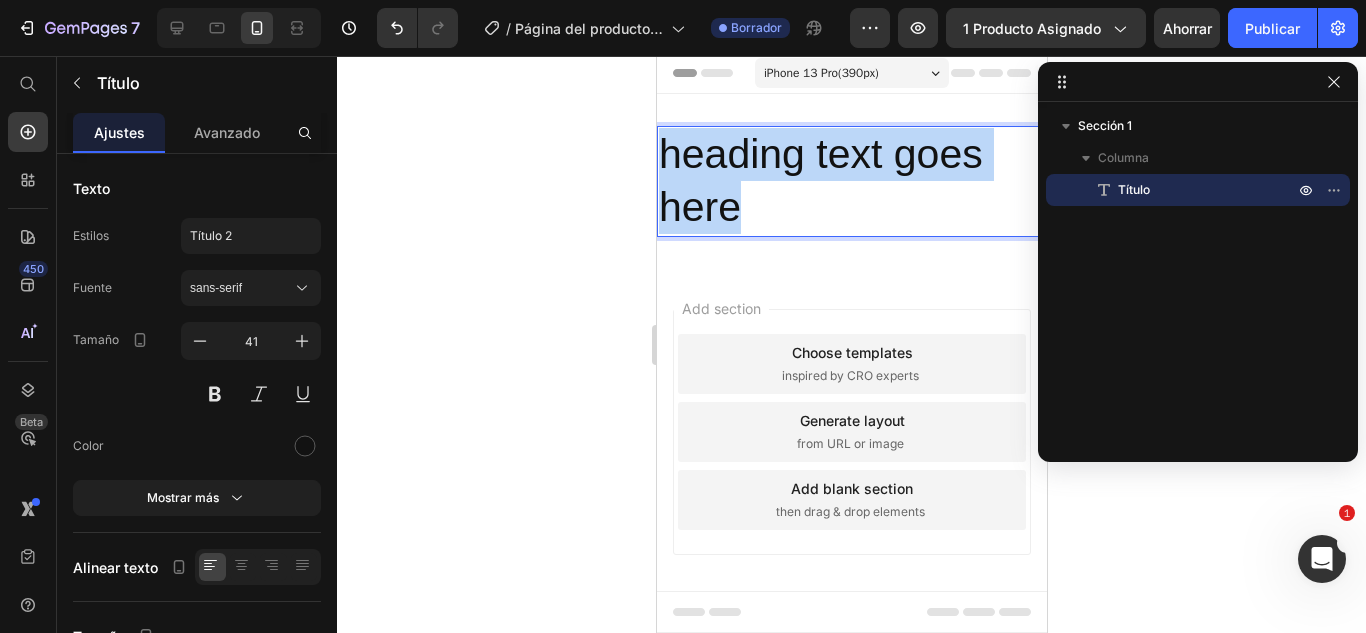 drag, startPoint x: 765, startPoint y: 204, endPoint x: 661, endPoint y: 152, distance: 116.275536 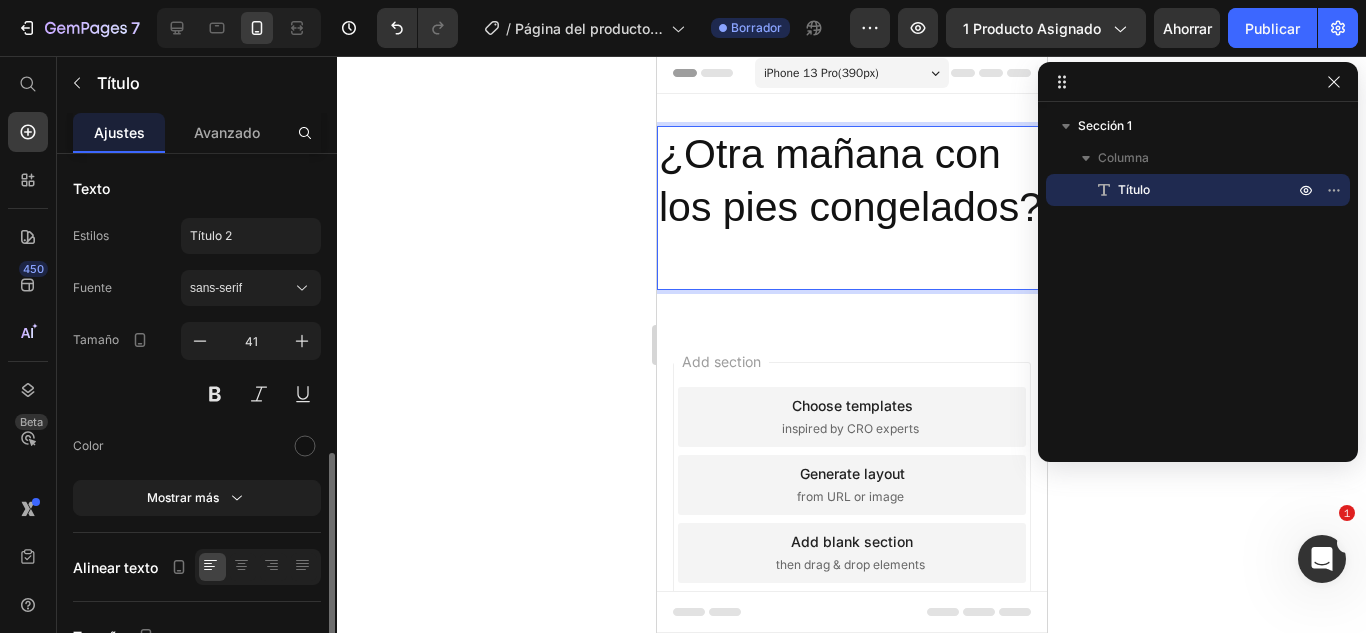 scroll, scrollTop: 400, scrollLeft: 0, axis: vertical 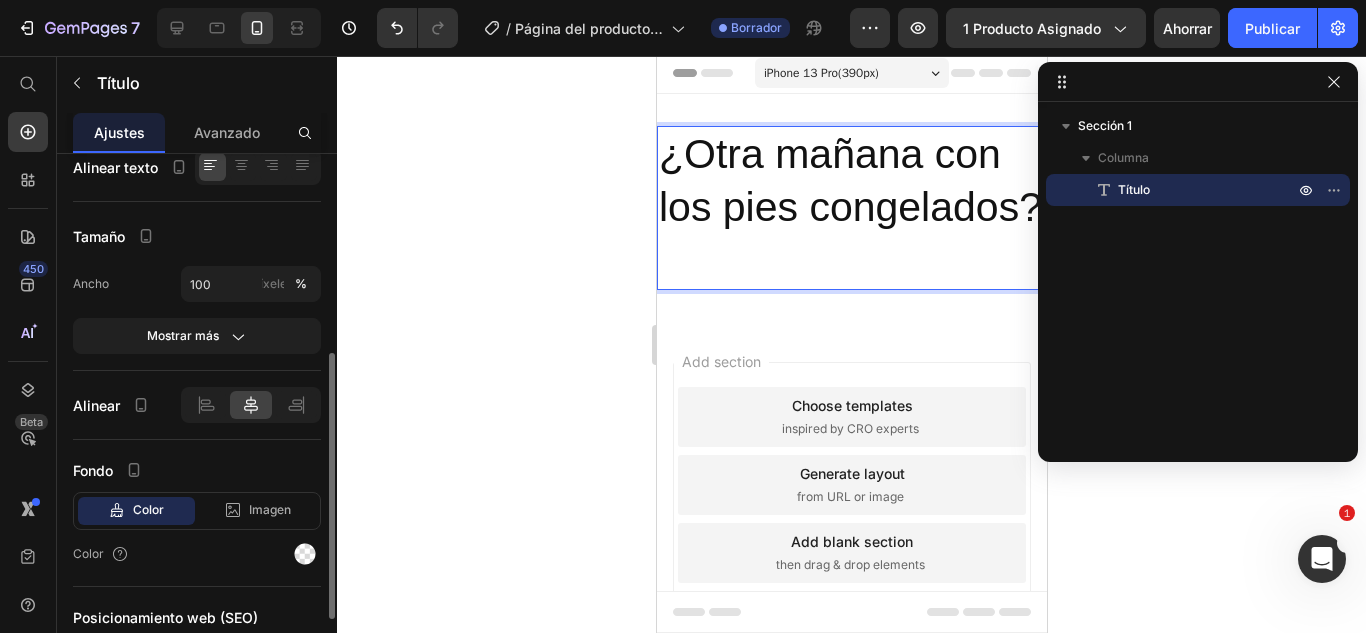 click on "¿Otra mañana con los pies congelados?" at bounding box center [851, 208] 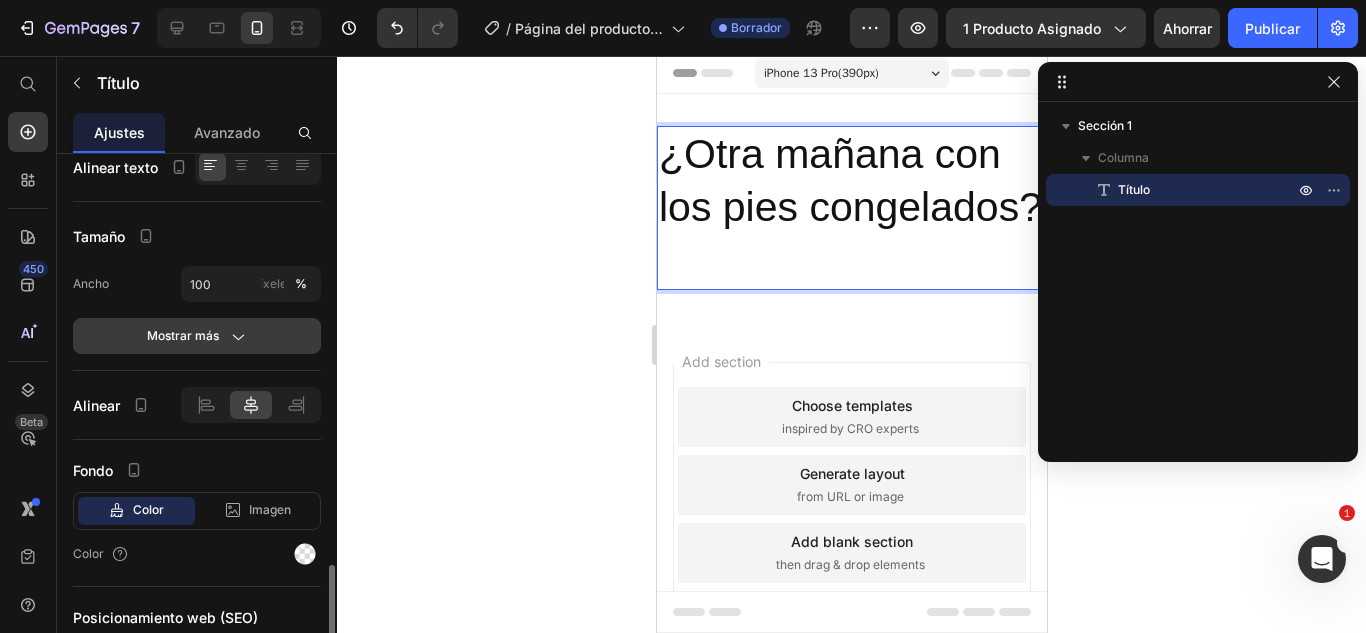 scroll, scrollTop: 541, scrollLeft: 0, axis: vertical 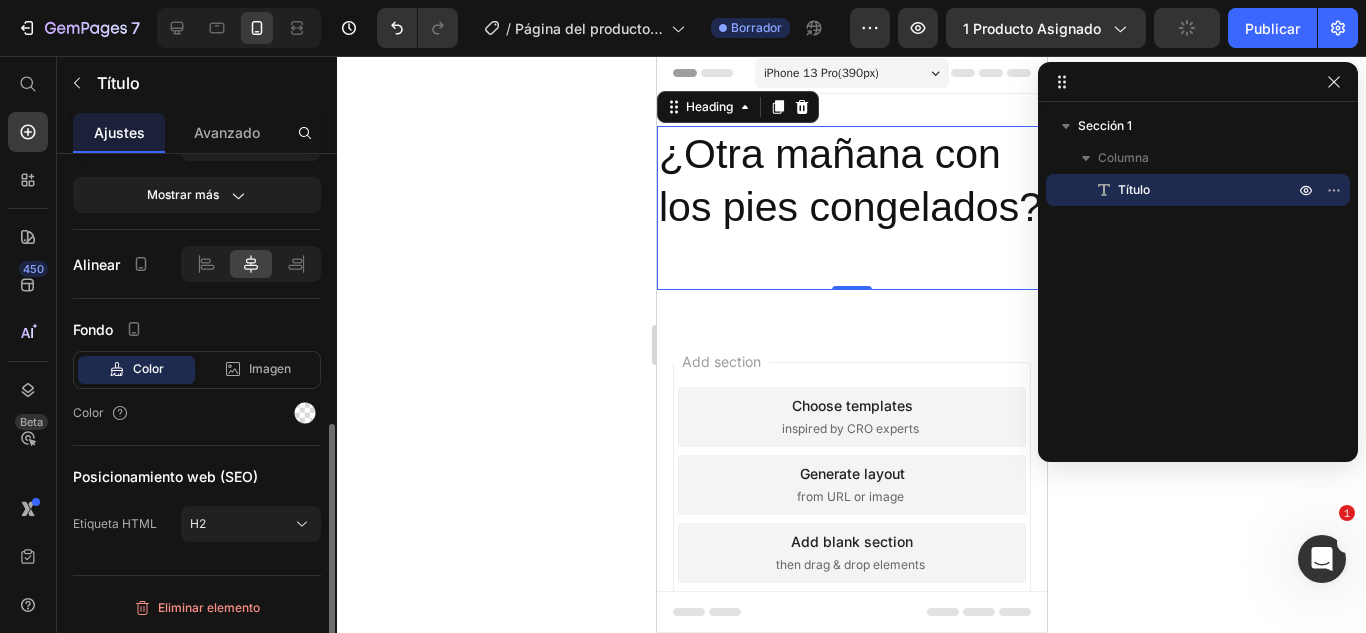 click on "Color Imagen Video Color" 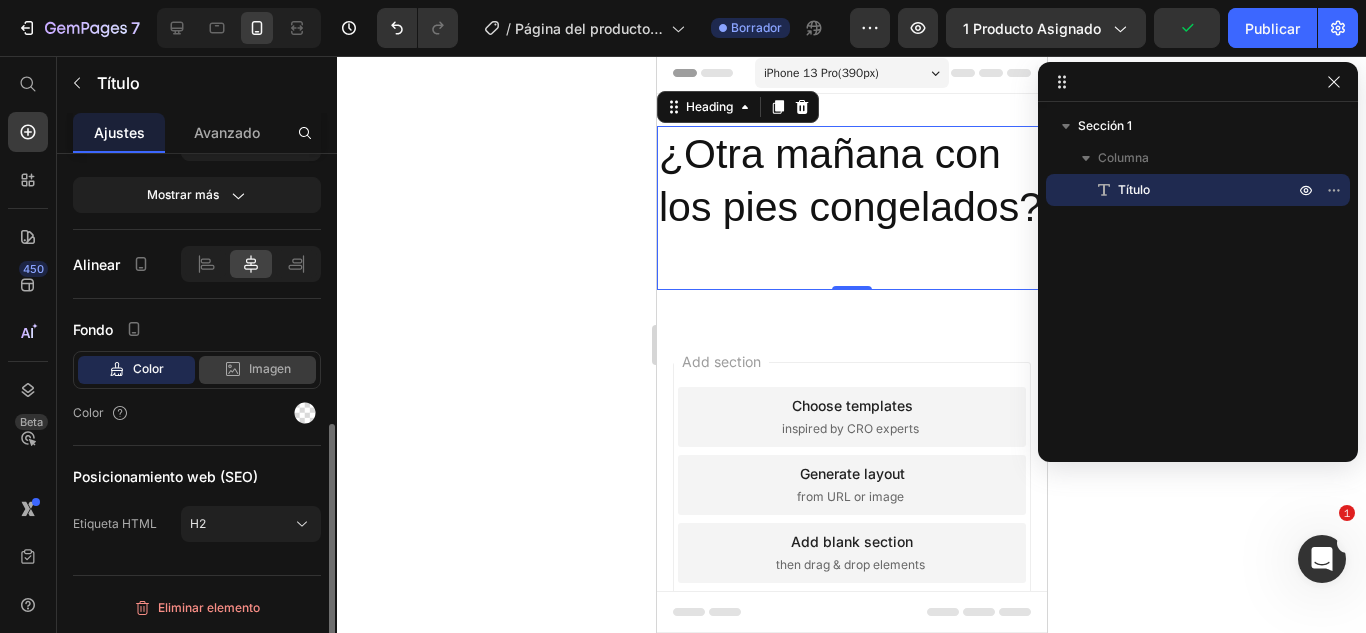 click on "Imagen" 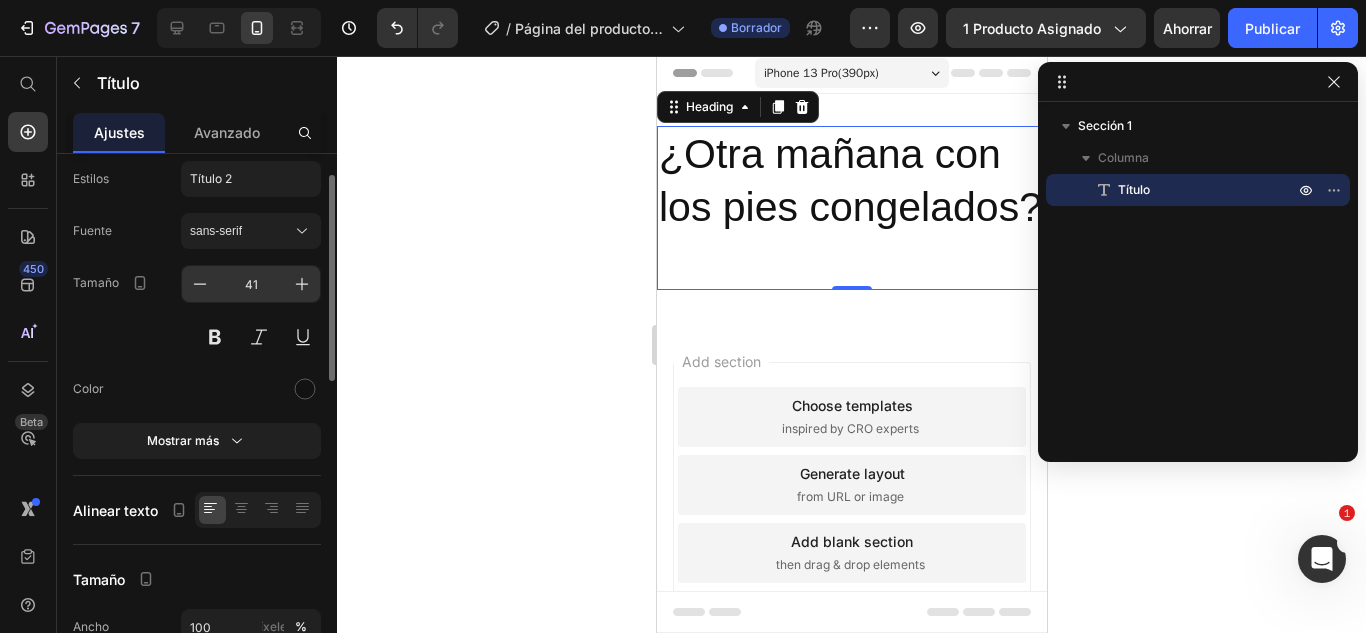 scroll, scrollTop: 0, scrollLeft: 0, axis: both 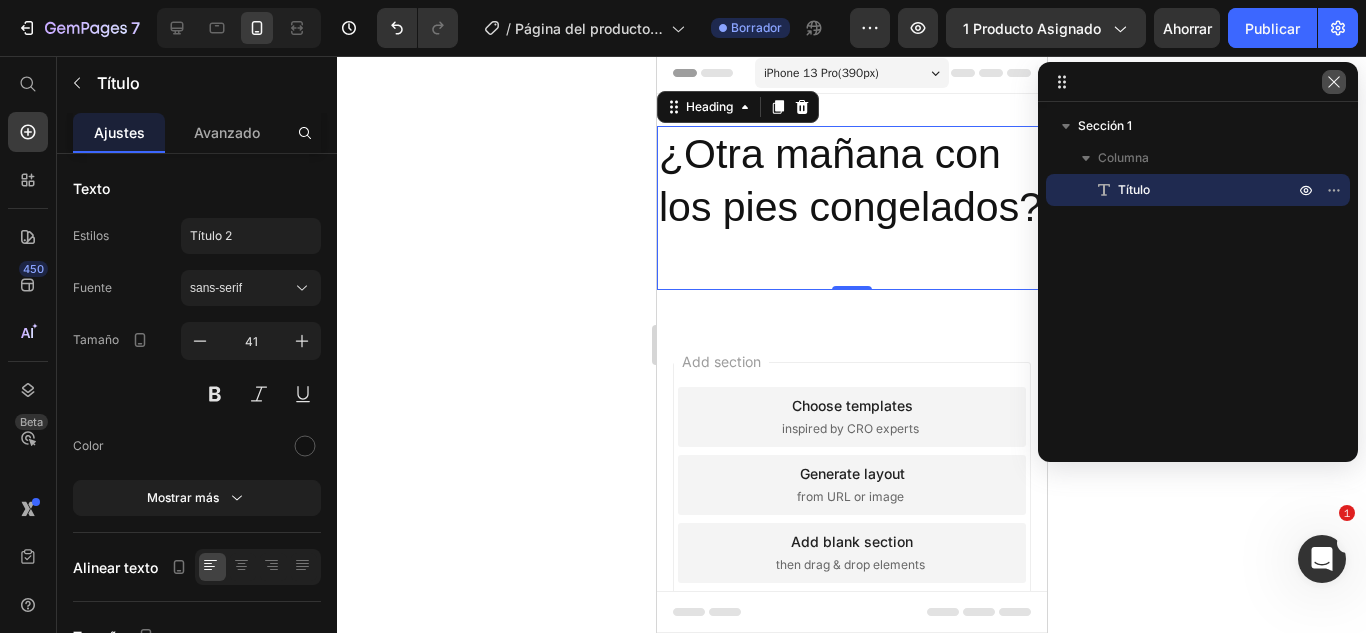 click 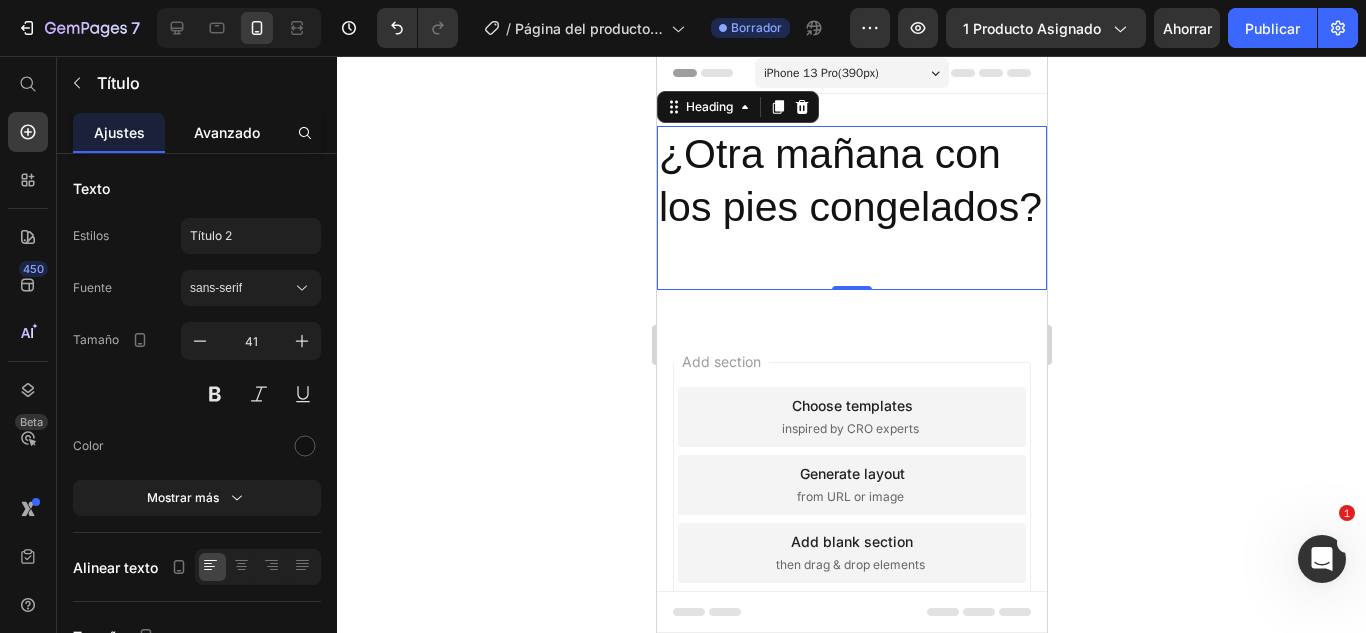 click on "Avanzado" at bounding box center [227, 132] 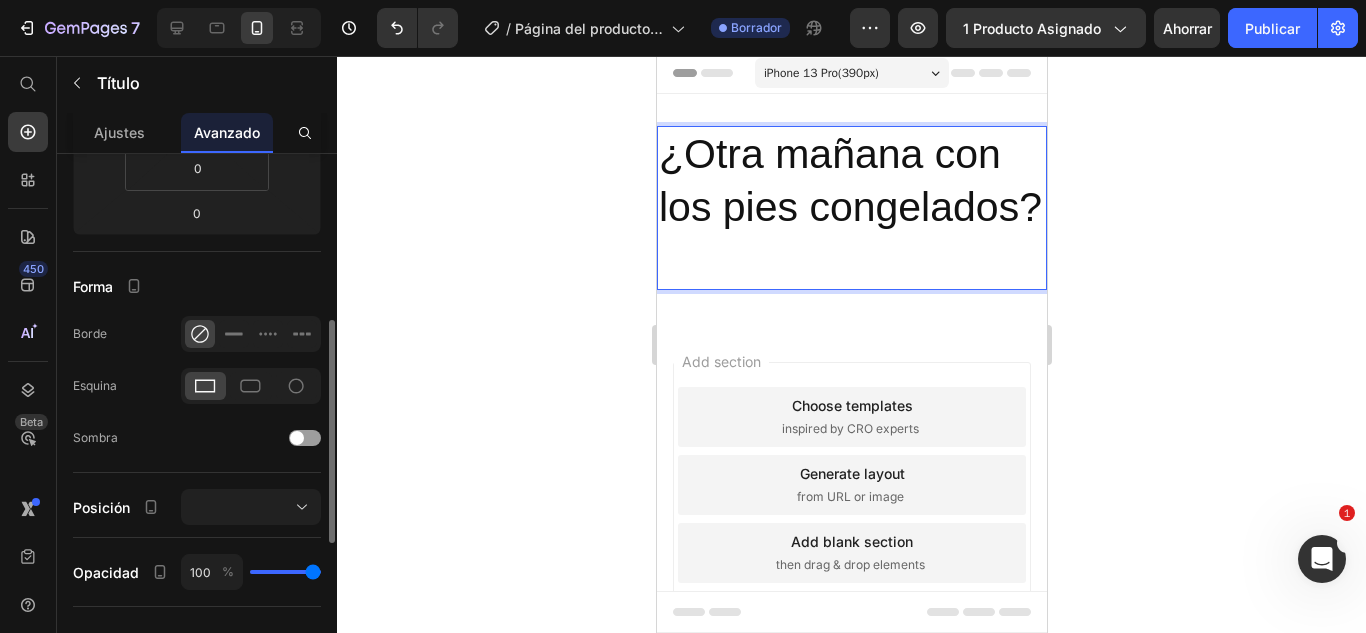 scroll, scrollTop: 751, scrollLeft: 0, axis: vertical 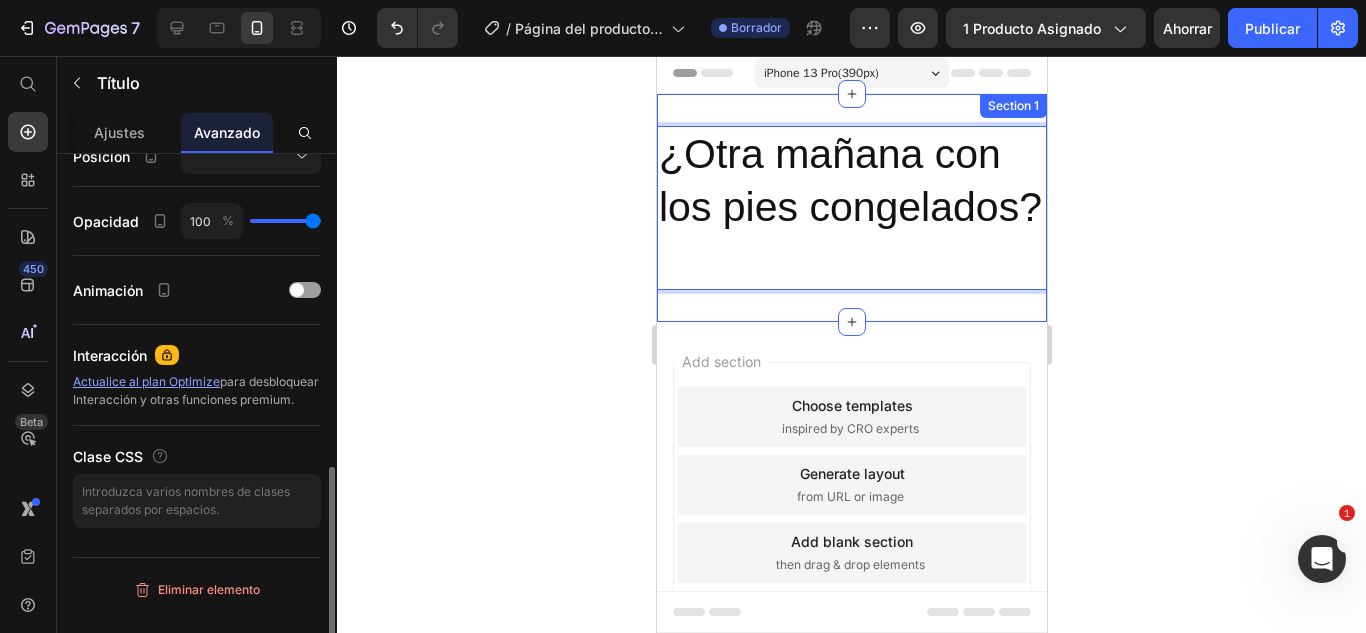 drag, startPoint x: 842, startPoint y: 357, endPoint x: 843, endPoint y: 344, distance: 13.038404 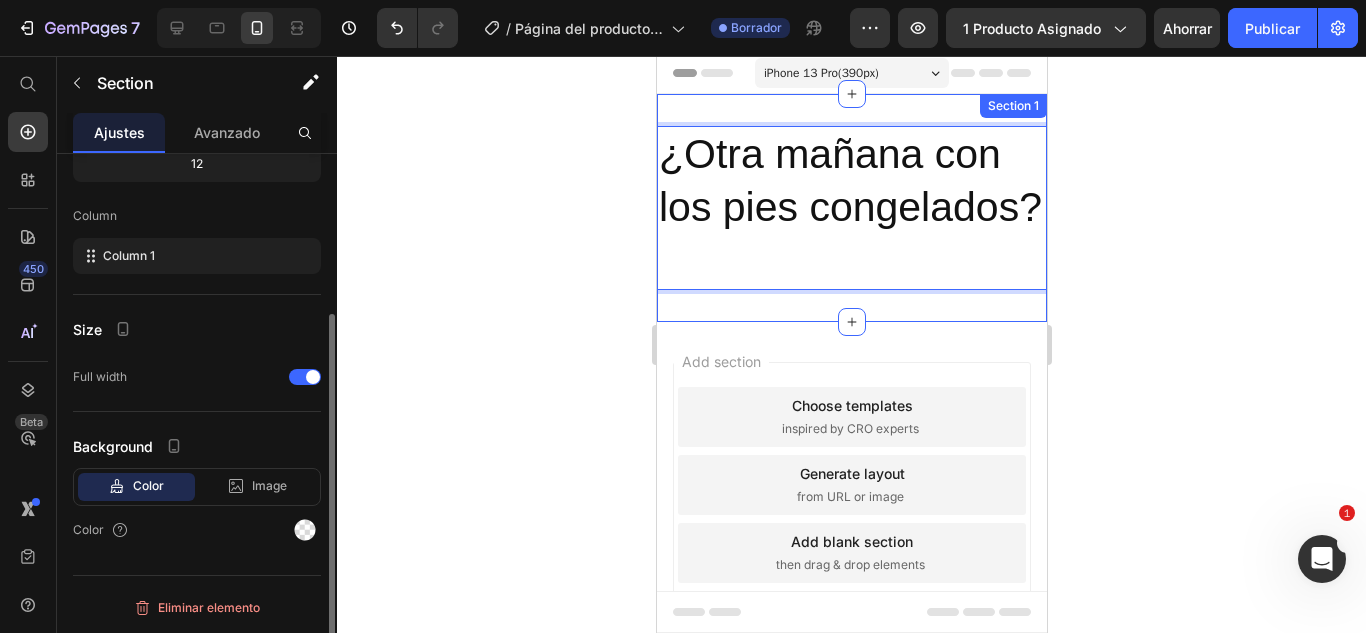 scroll, scrollTop: 0, scrollLeft: 0, axis: both 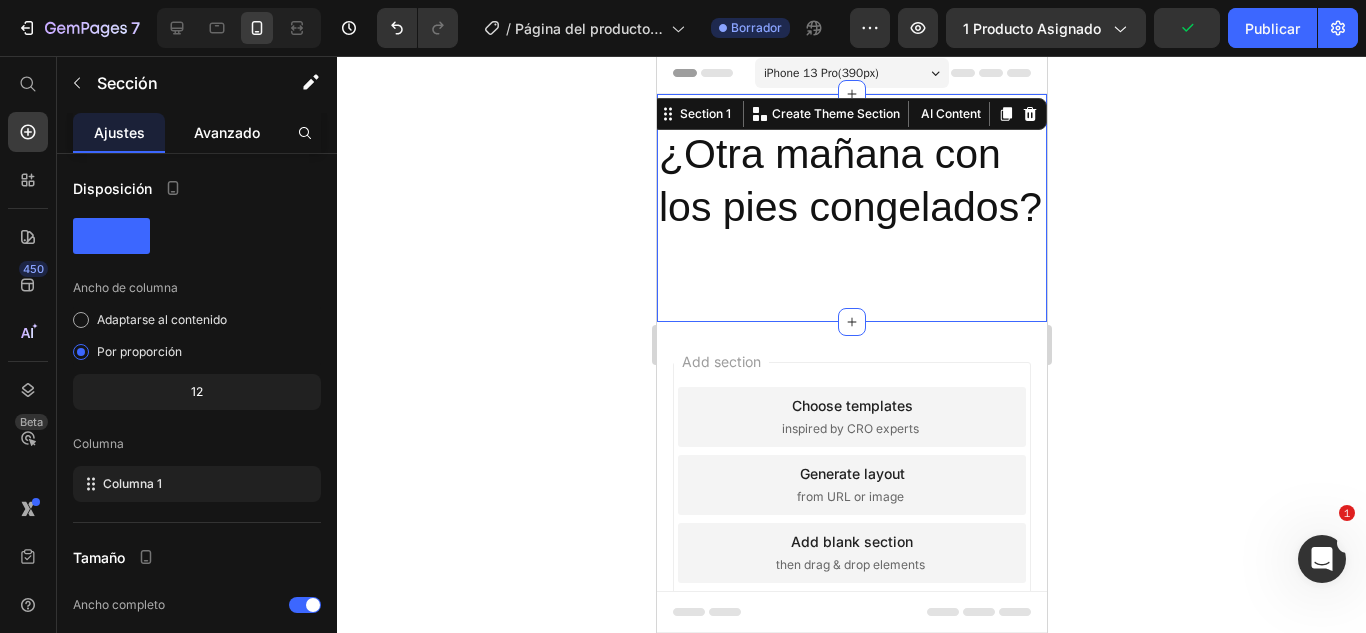 click on "Avanzado" at bounding box center [227, 132] 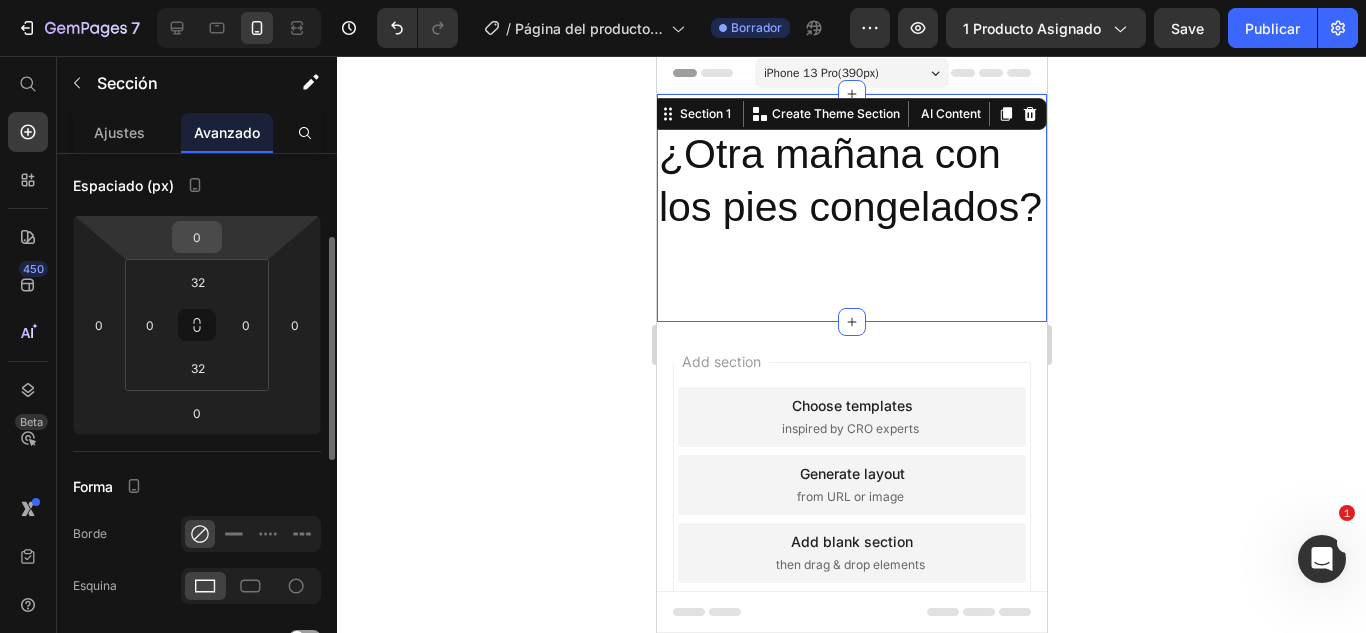 scroll, scrollTop: 0, scrollLeft: 0, axis: both 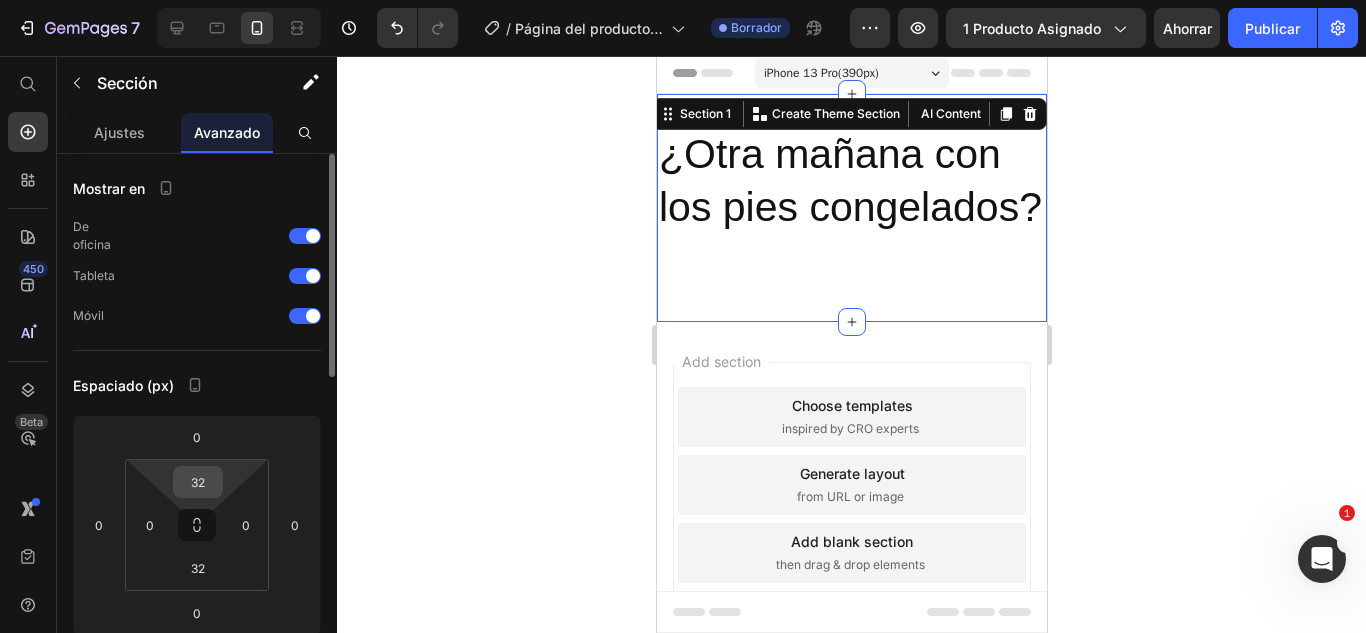 click on "32" at bounding box center (198, 482) 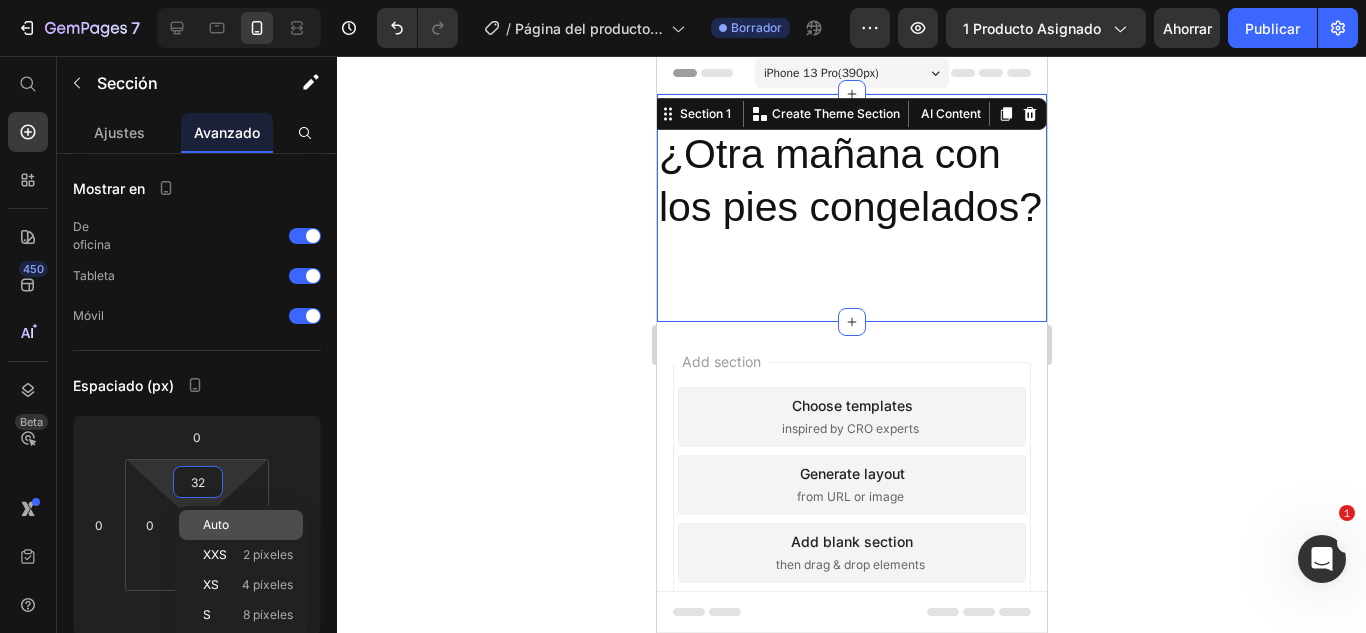 type on "2" 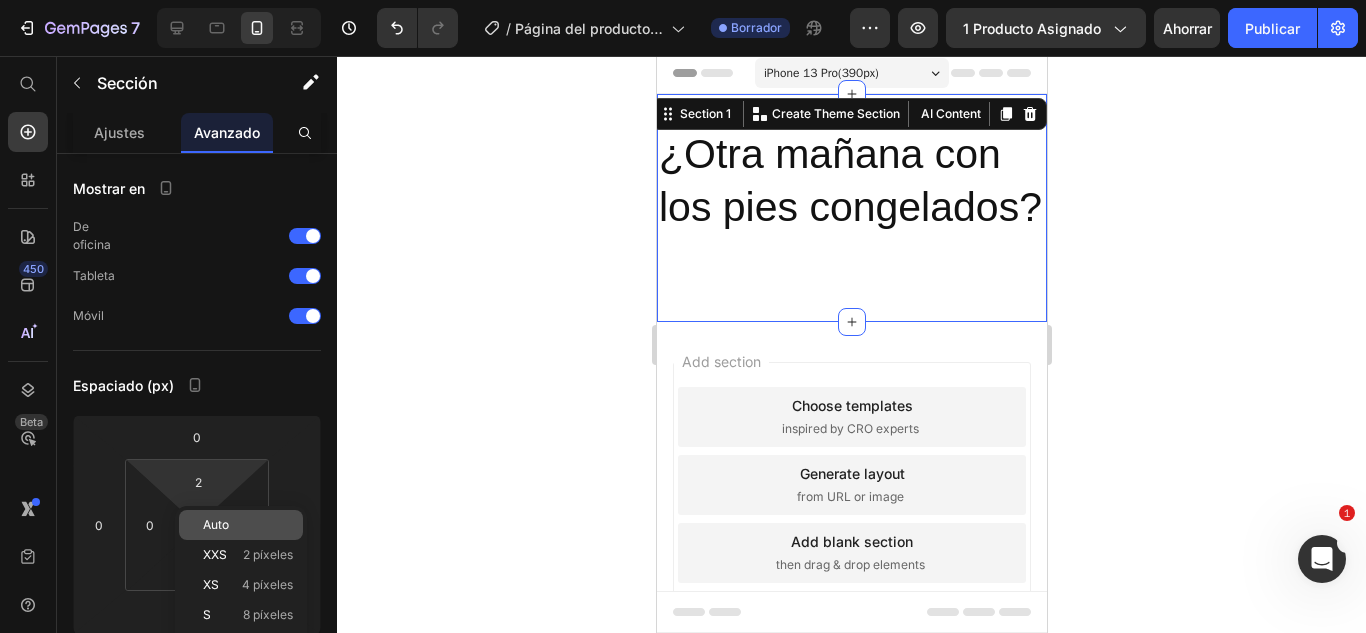 click on "Auto" at bounding box center (216, 524) 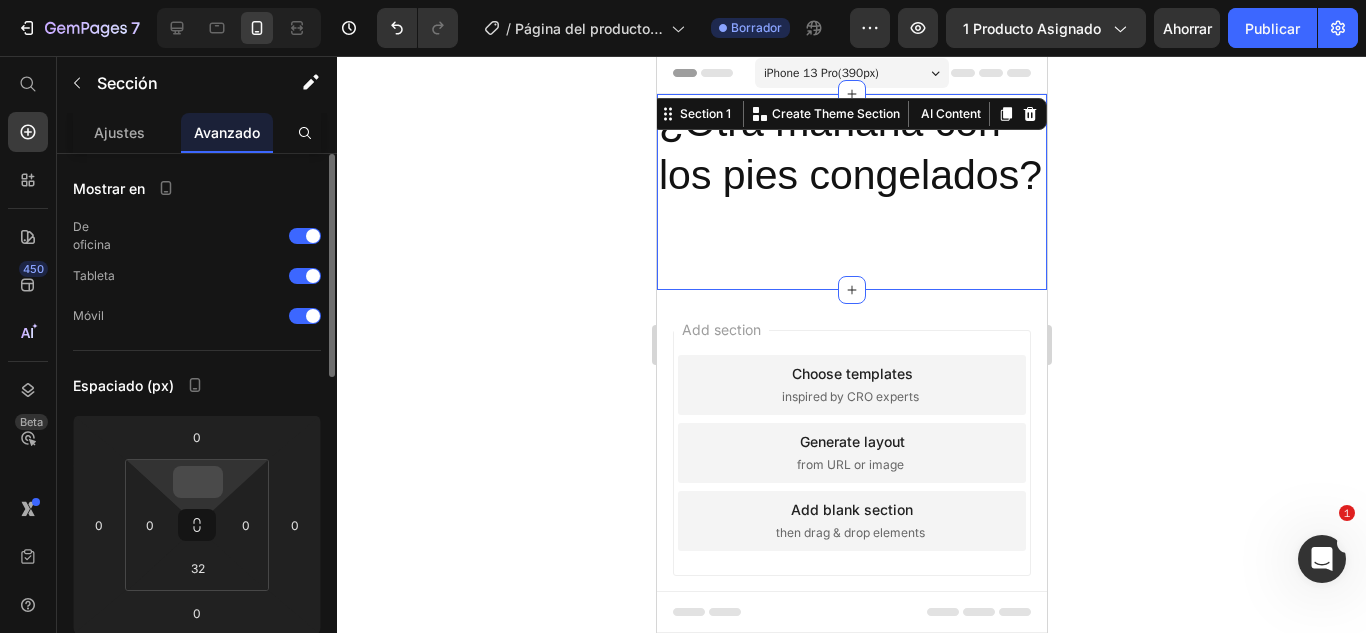 scroll, scrollTop: 200, scrollLeft: 0, axis: vertical 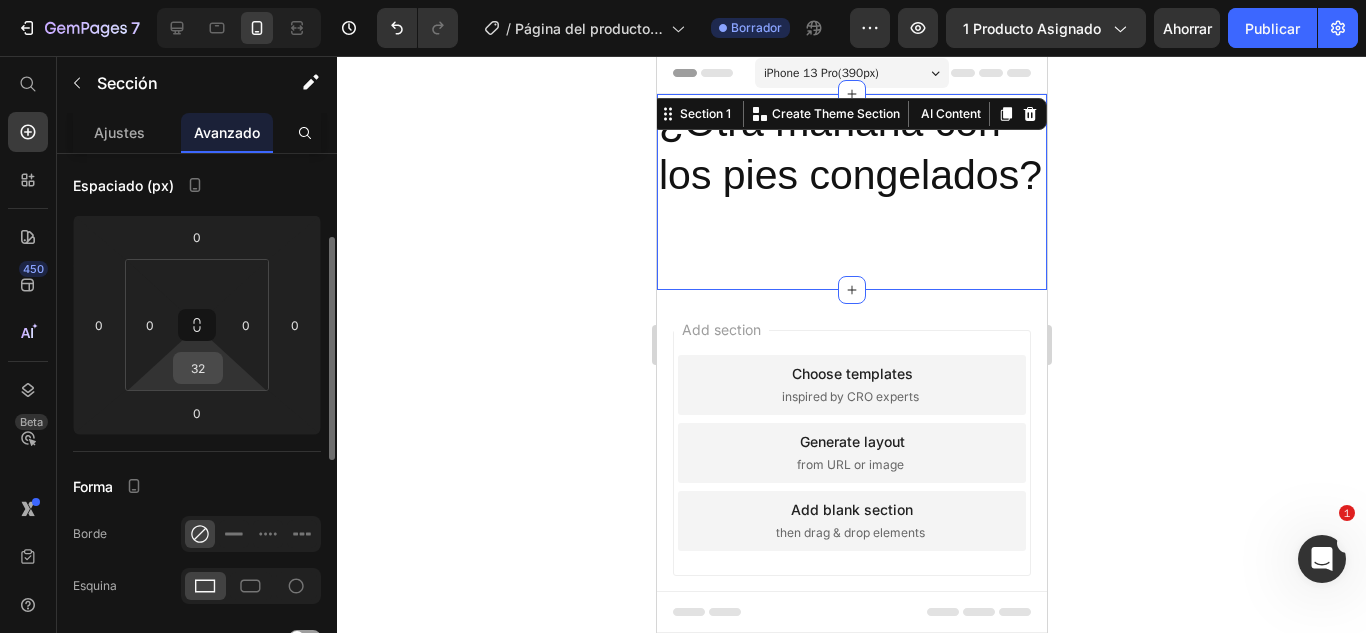 click on "32" at bounding box center [198, 368] 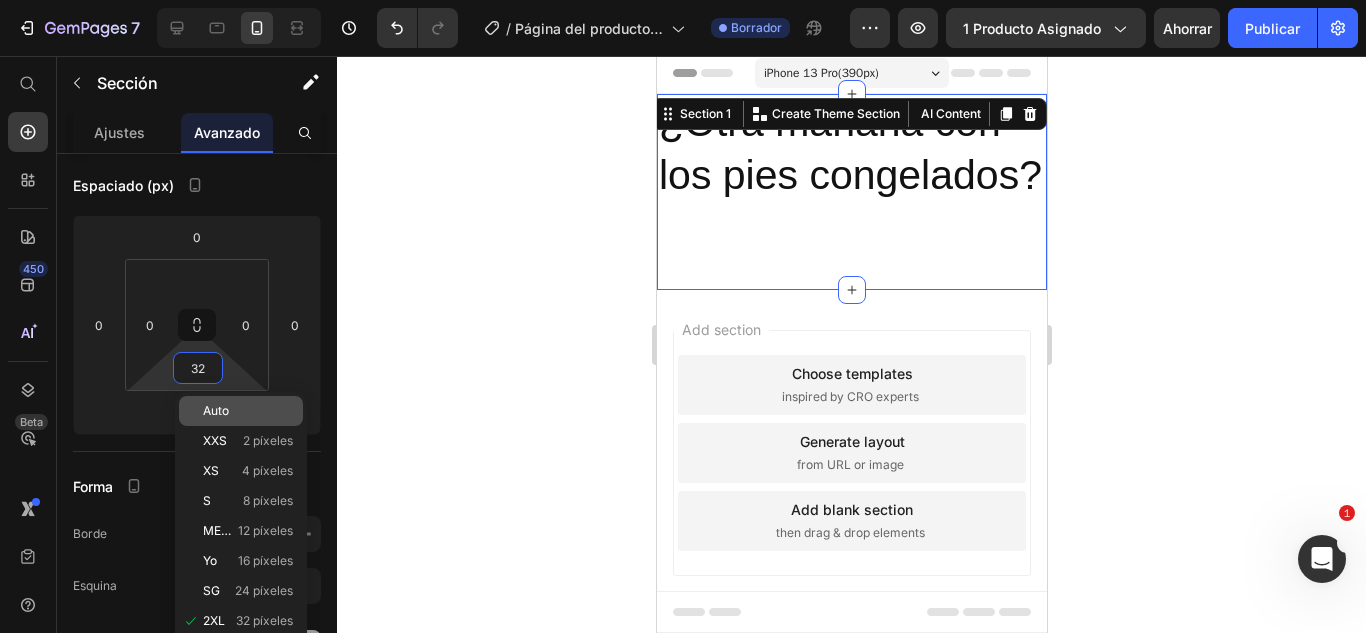 type on "2" 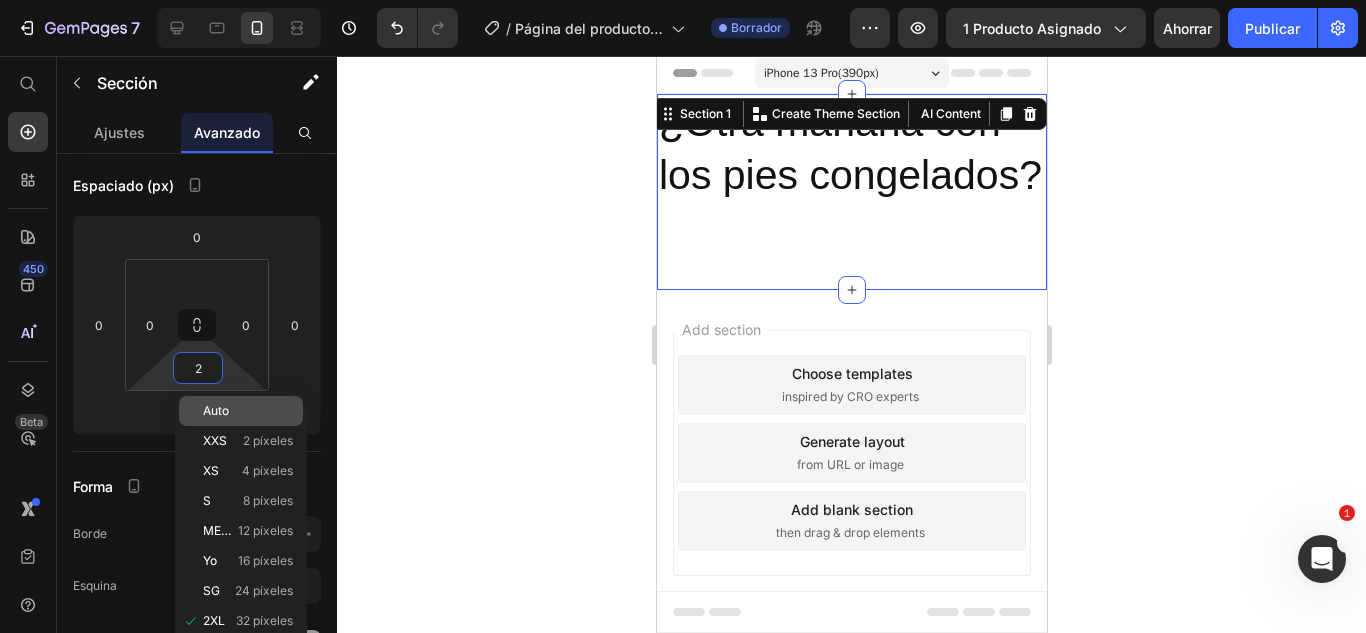 click on "Auto" at bounding box center (216, 410) 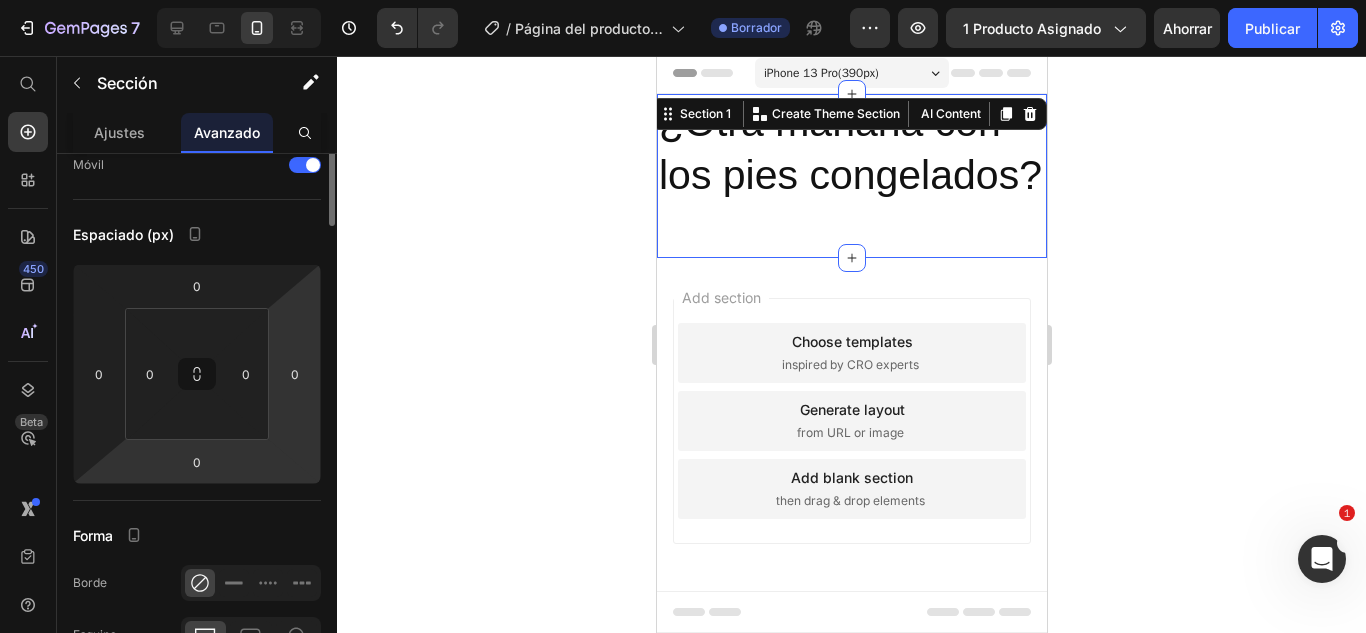 scroll, scrollTop: 0, scrollLeft: 0, axis: both 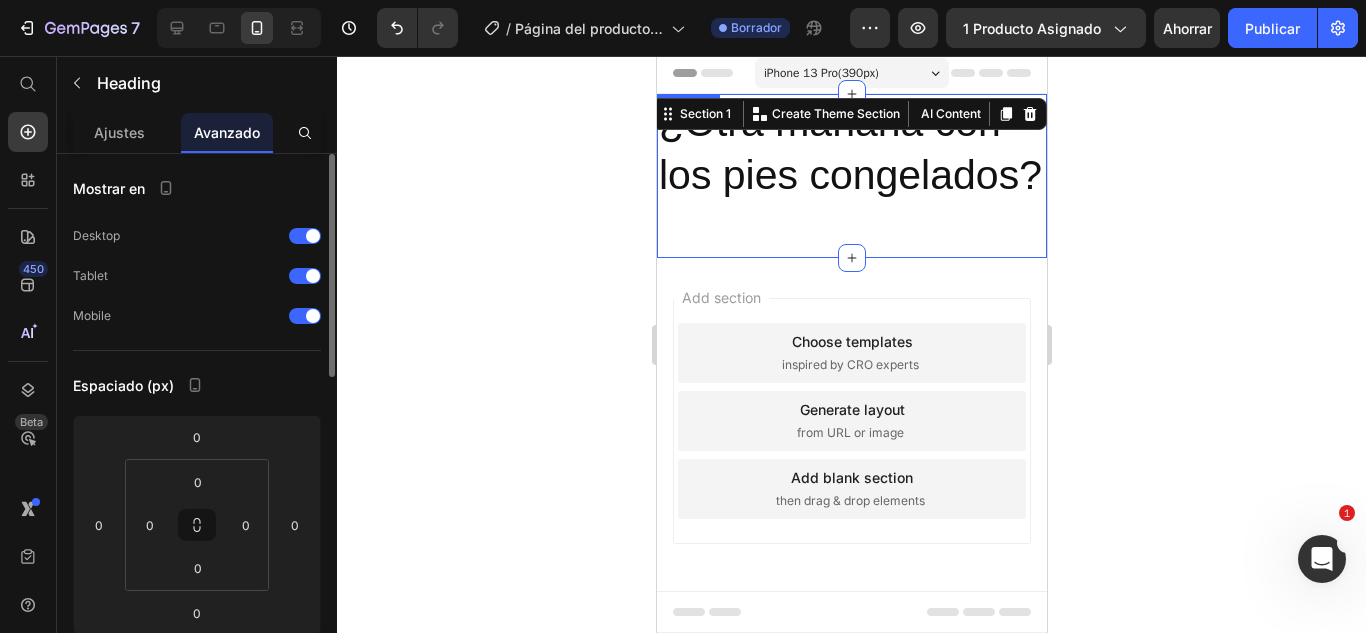 click on "¿Otra mañana con los pies congelados?" at bounding box center (851, 176) 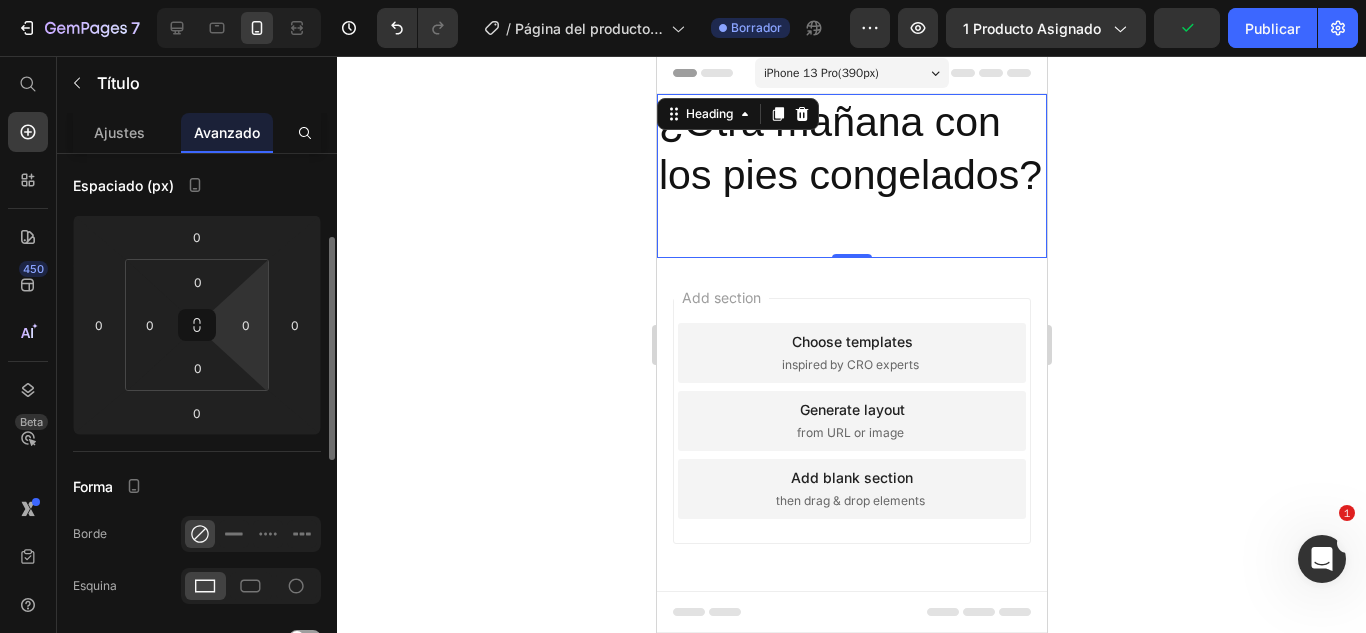 scroll, scrollTop: 0, scrollLeft: 0, axis: both 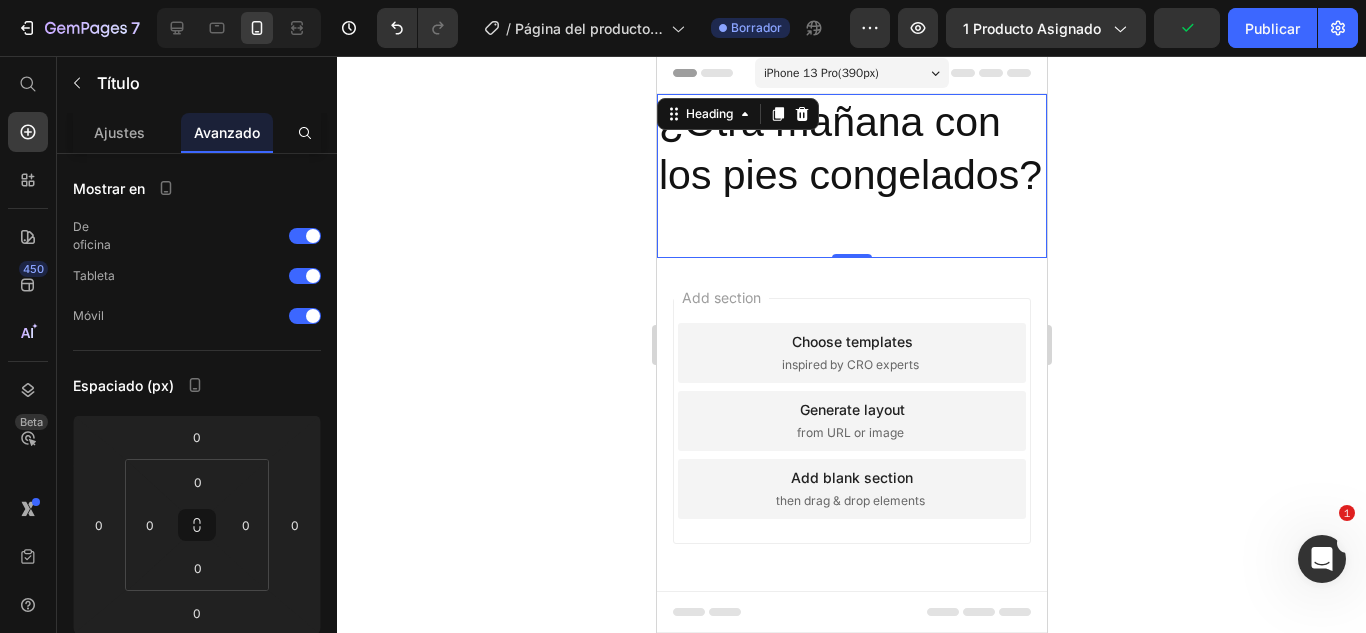 click 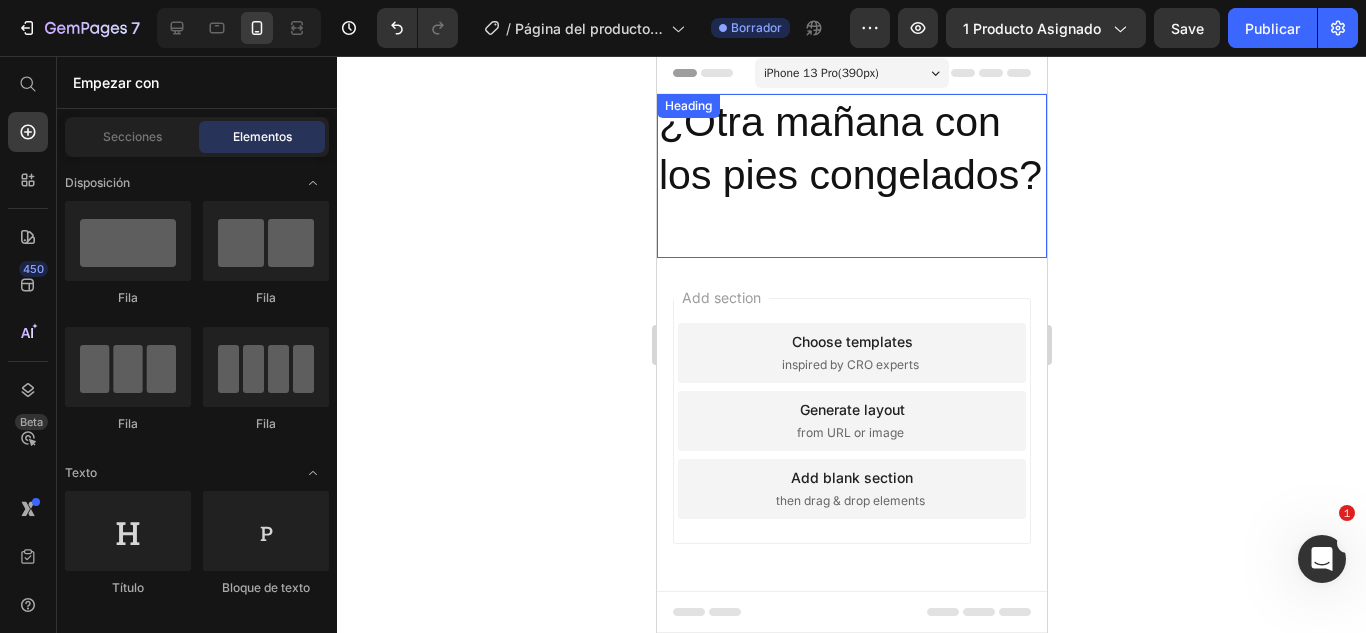 click on "¿Otra mañana con los pies congelados?" at bounding box center [851, 176] 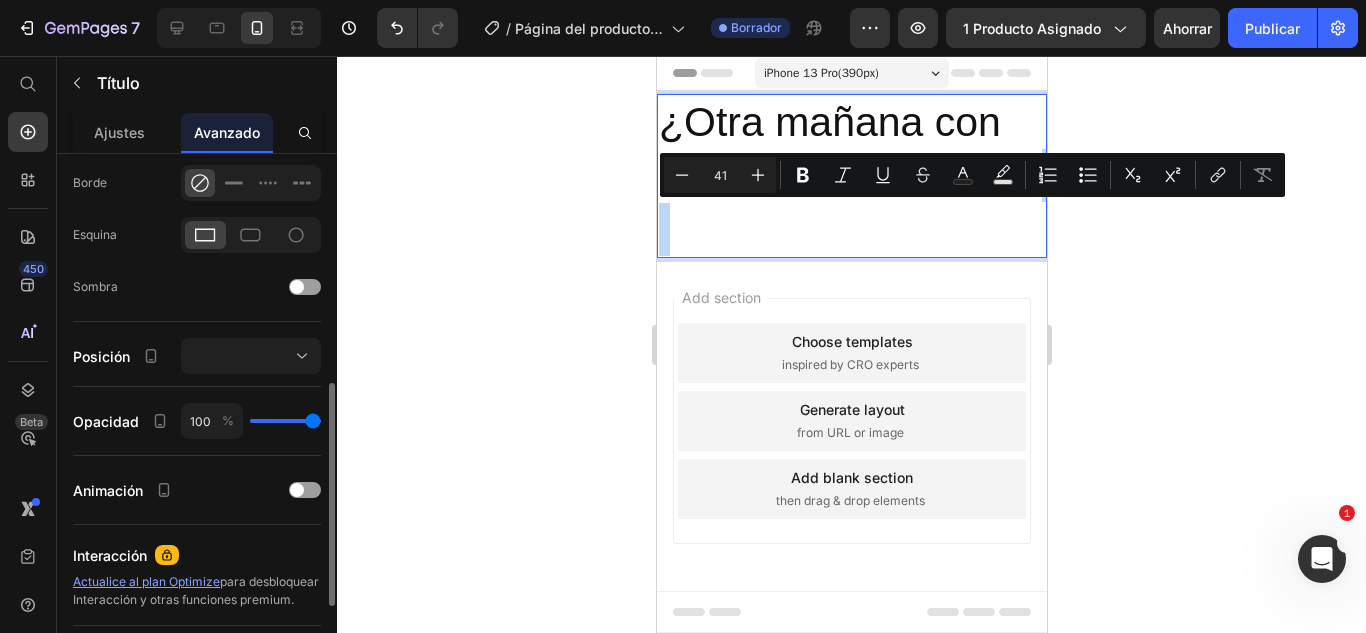 scroll, scrollTop: 751, scrollLeft: 0, axis: vertical 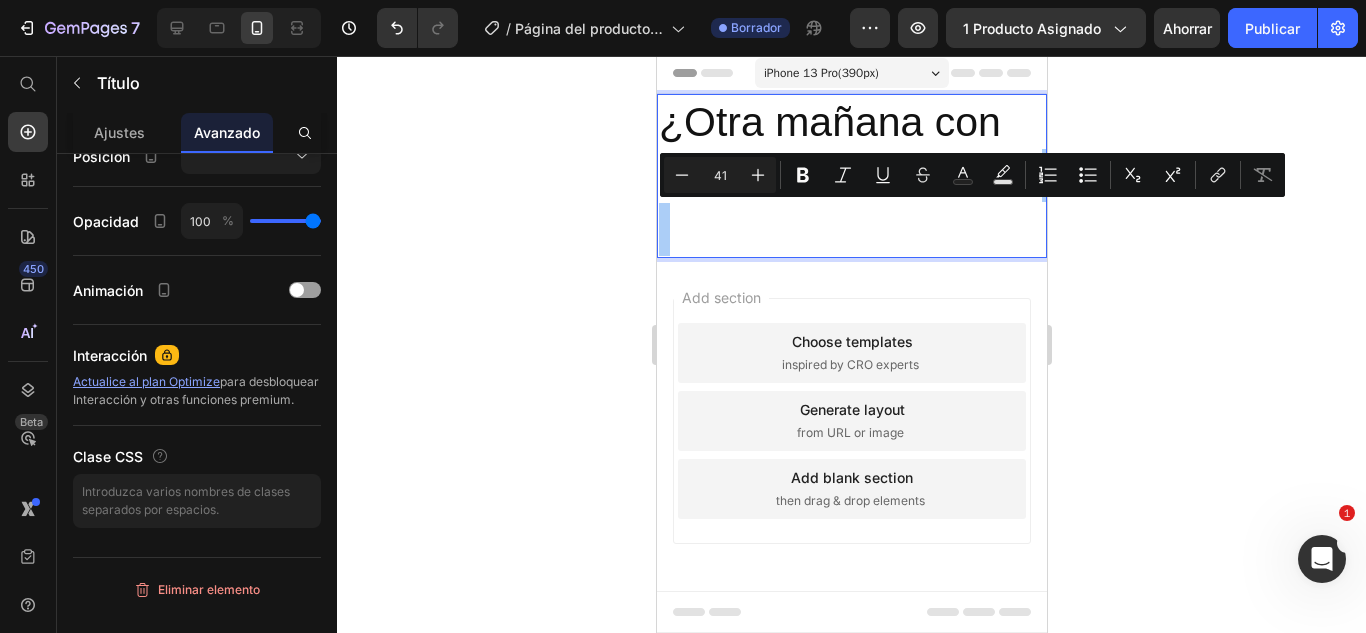 click 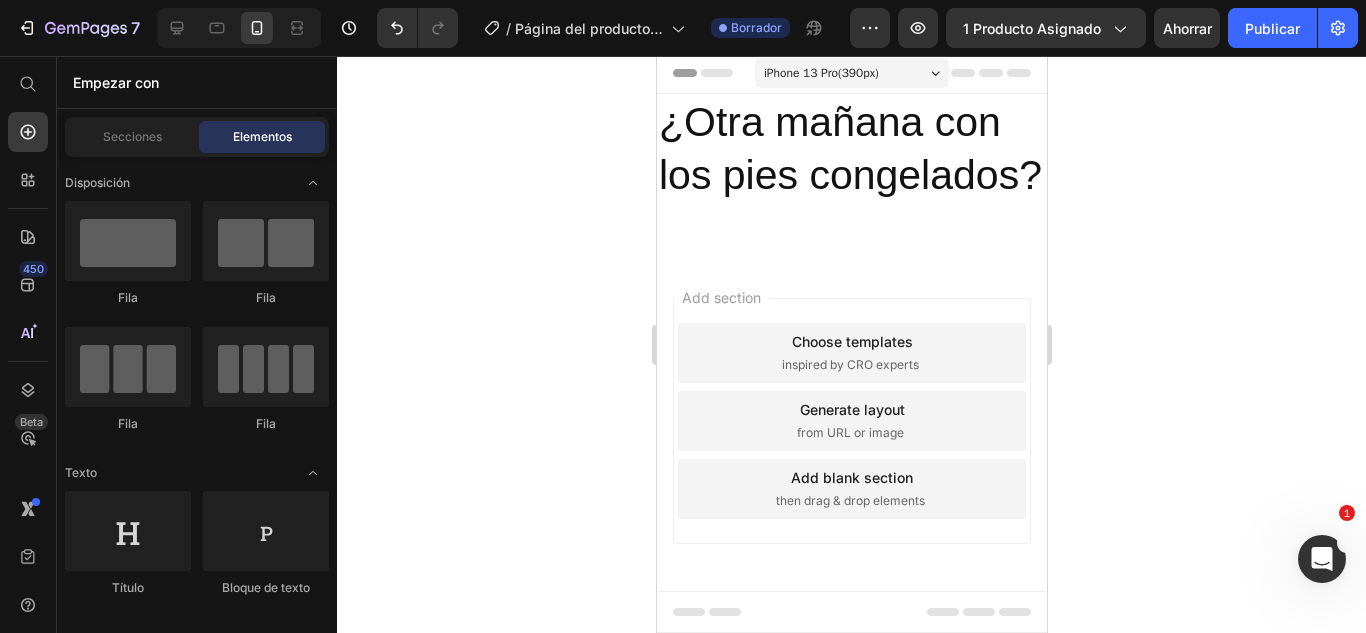 click on "¿Otra mañana con los pies congelados?" at bounding box center (851, 176) 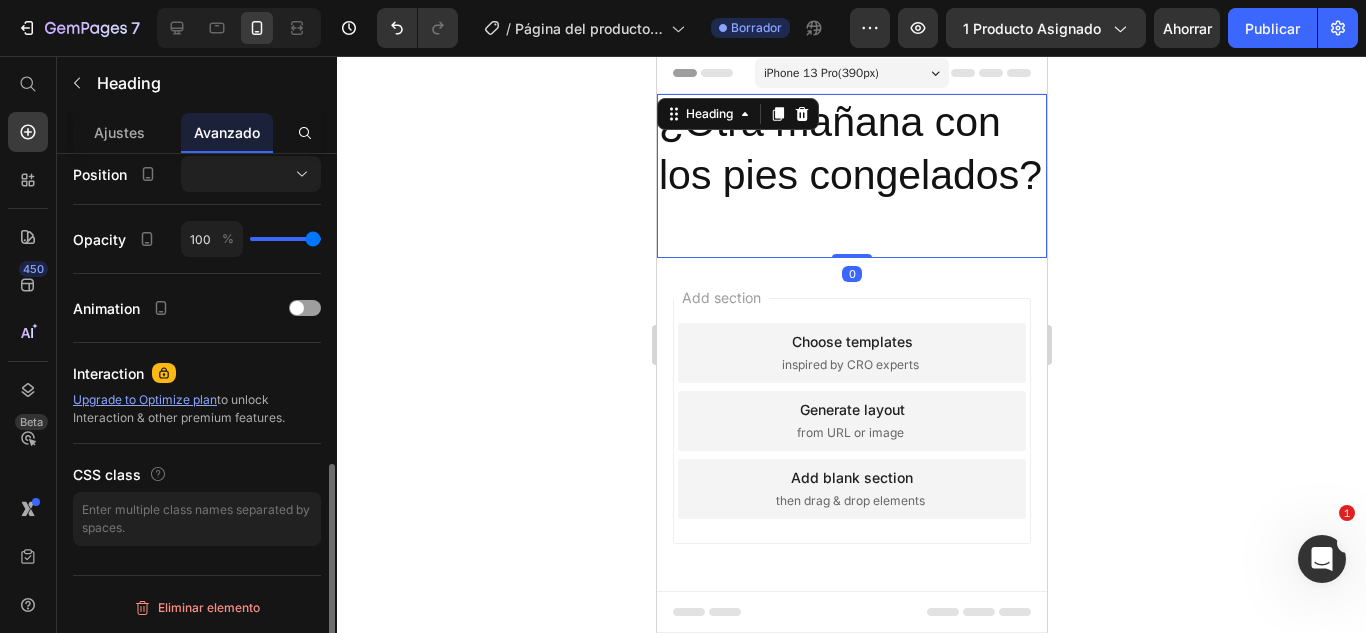 scroll, scrollTop: 733, scrollLeft: 0, axis: vertical 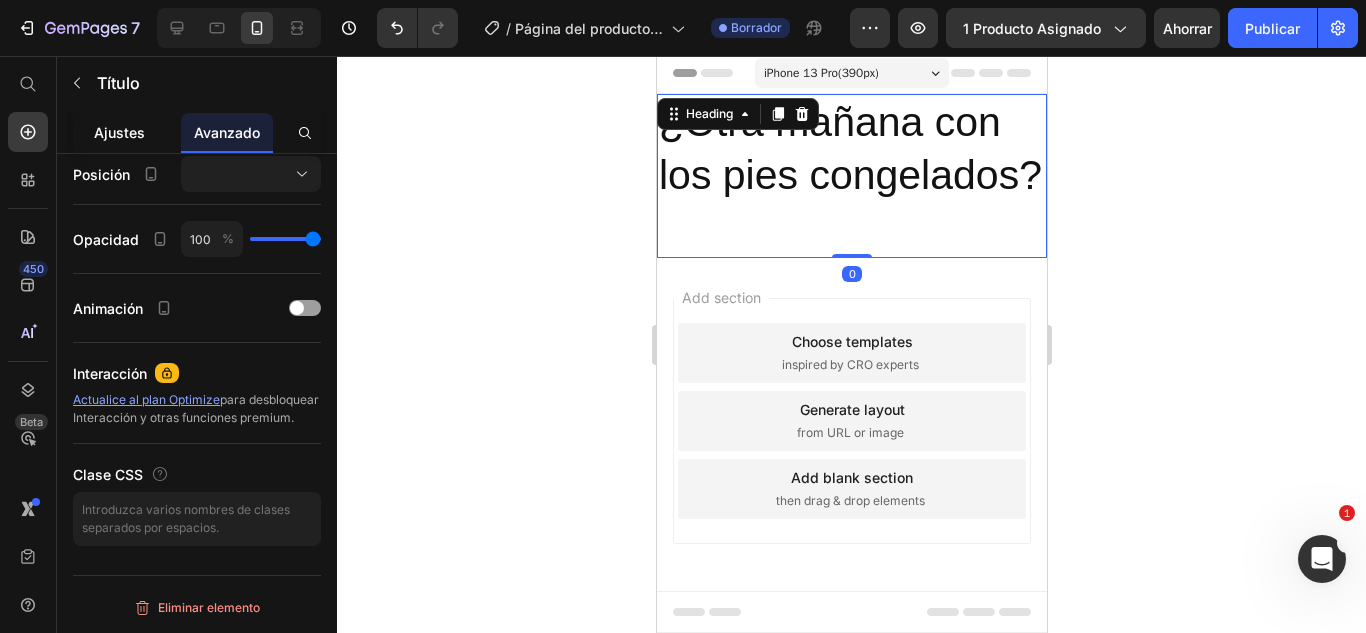 click on "Ajustes" at bounding box center [119, 132] 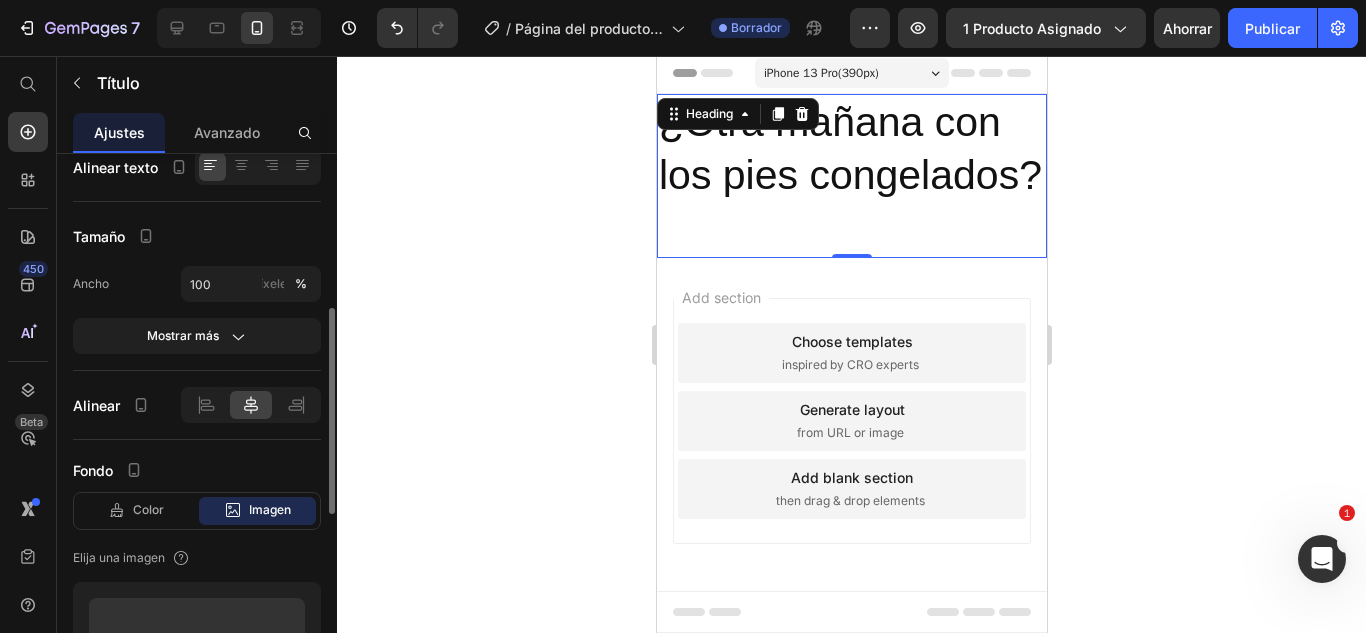scroll, scrollTop: 600, scrollLeft: 0, axis: vertical 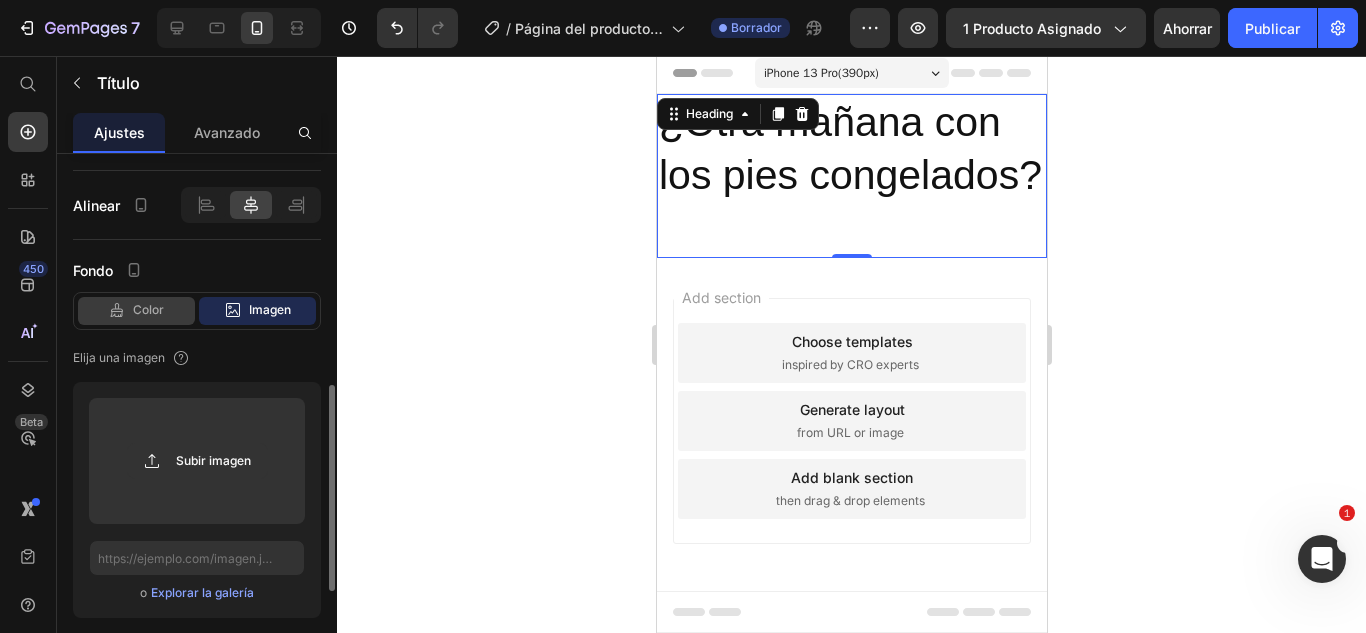 click on "Color" 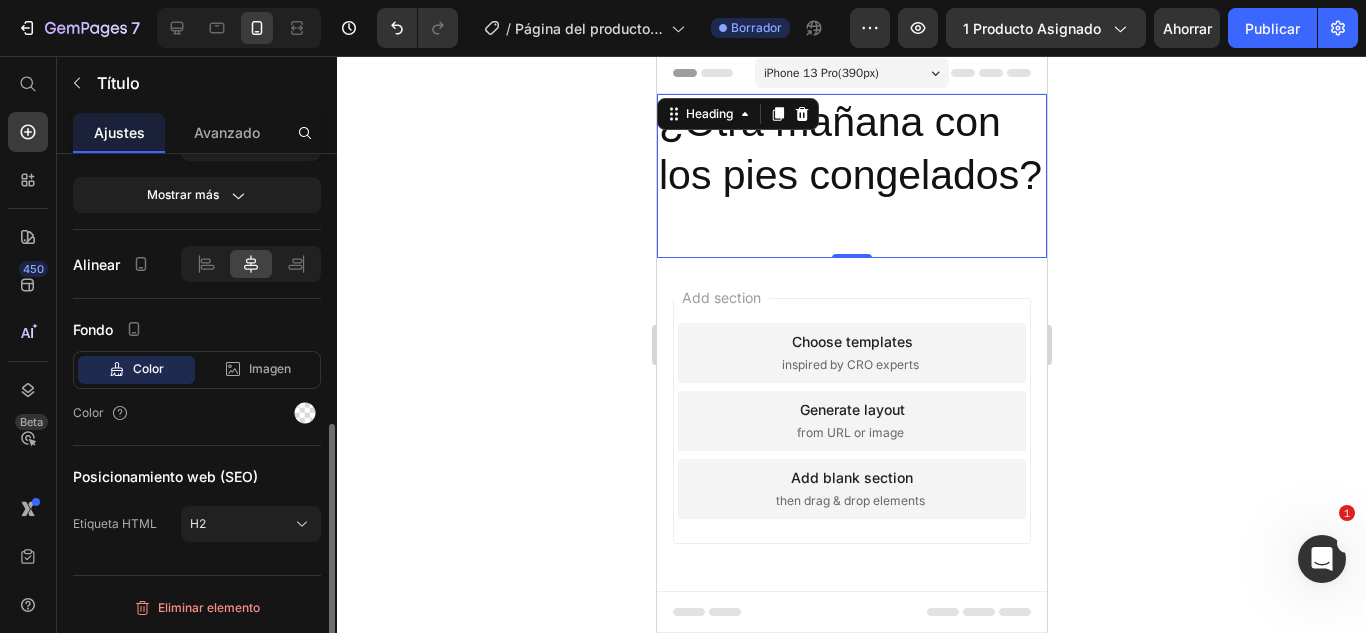 scroll, scrollTop: 541, scrollLeft: 0, axis: vertical 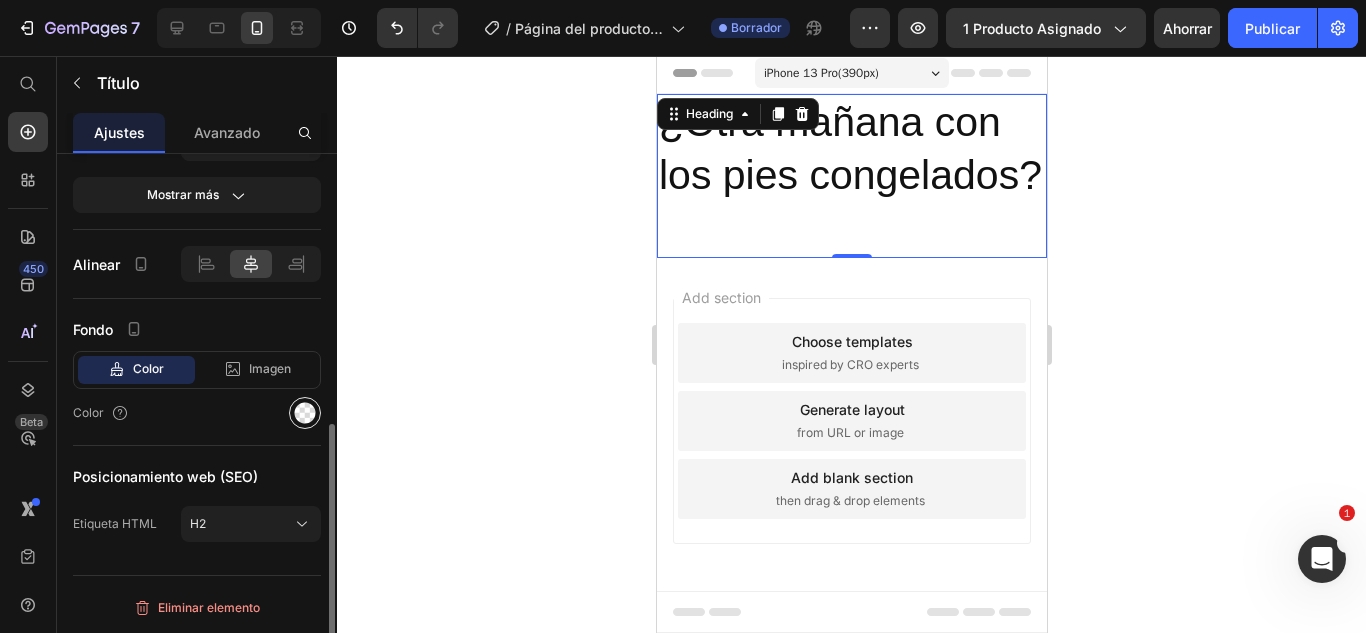 click at bounding box center [305, 413] 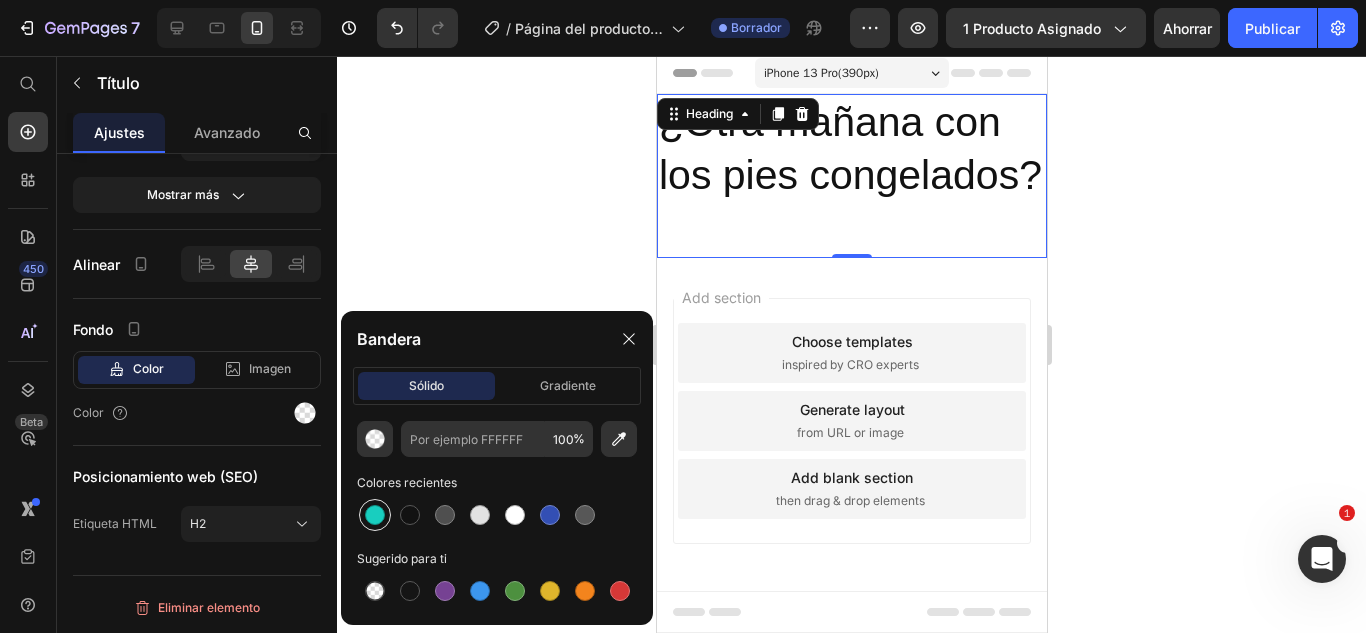 click at bounding box center (375, 515) 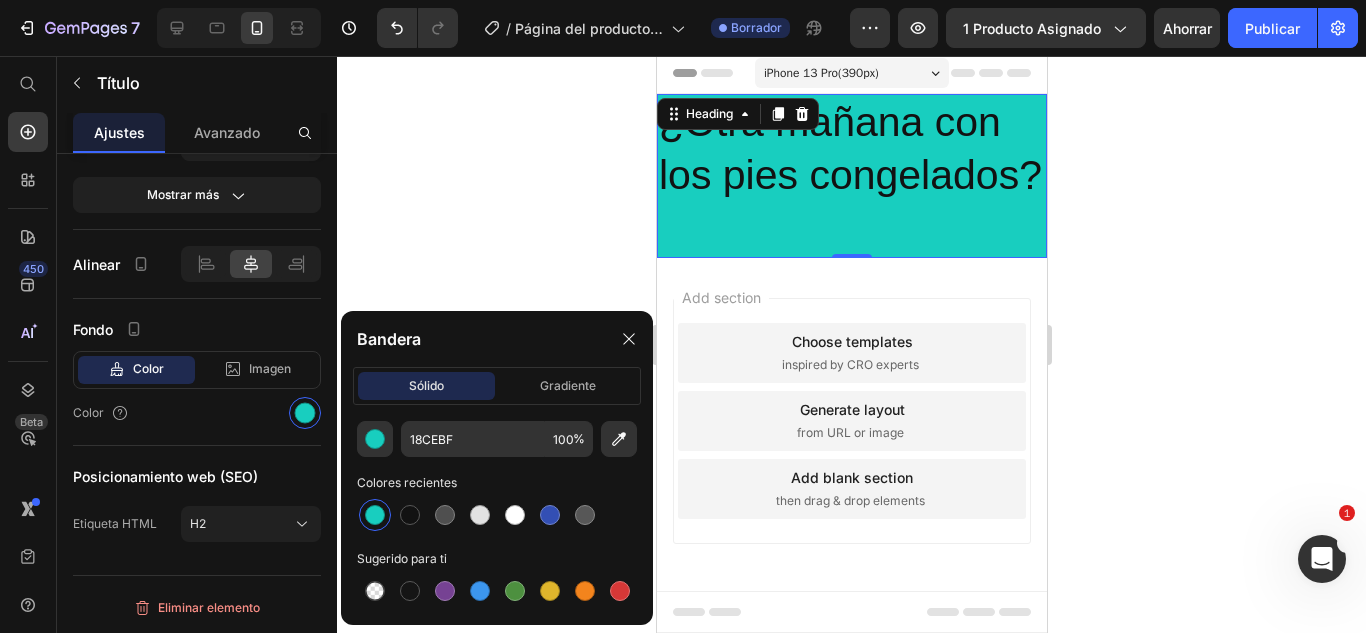 click 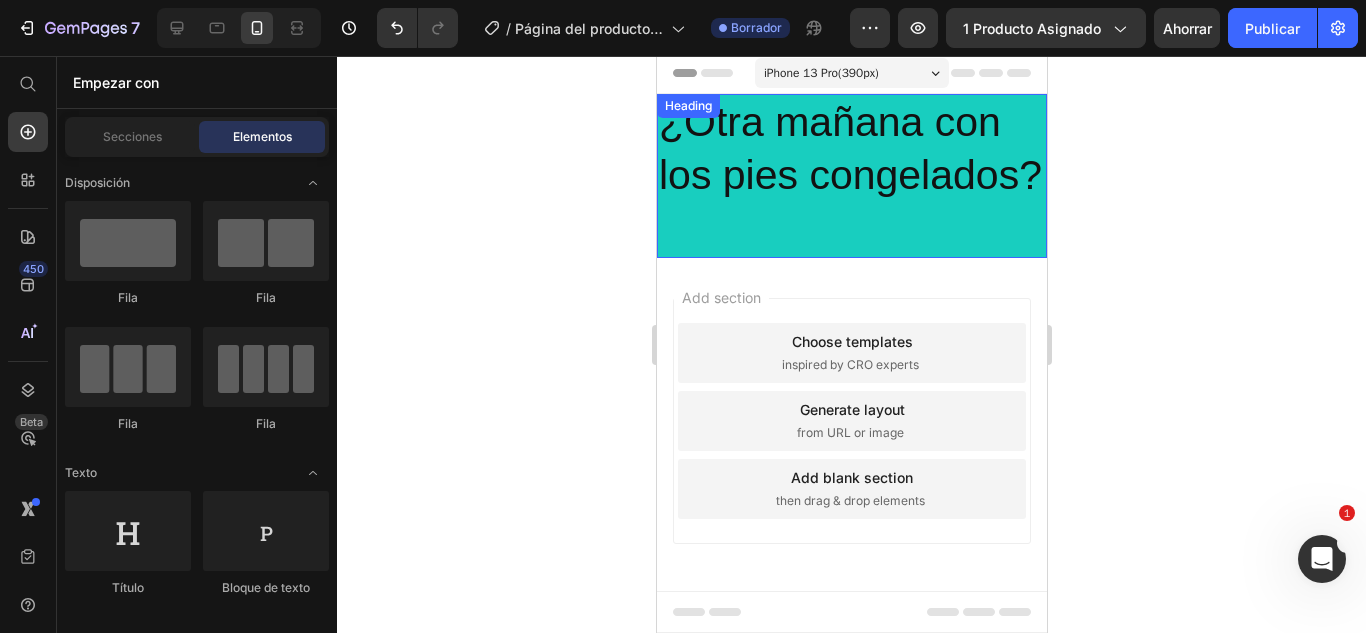 click on "¿Otra mañana con los pies congelados?" at bounding box center [851, 176] 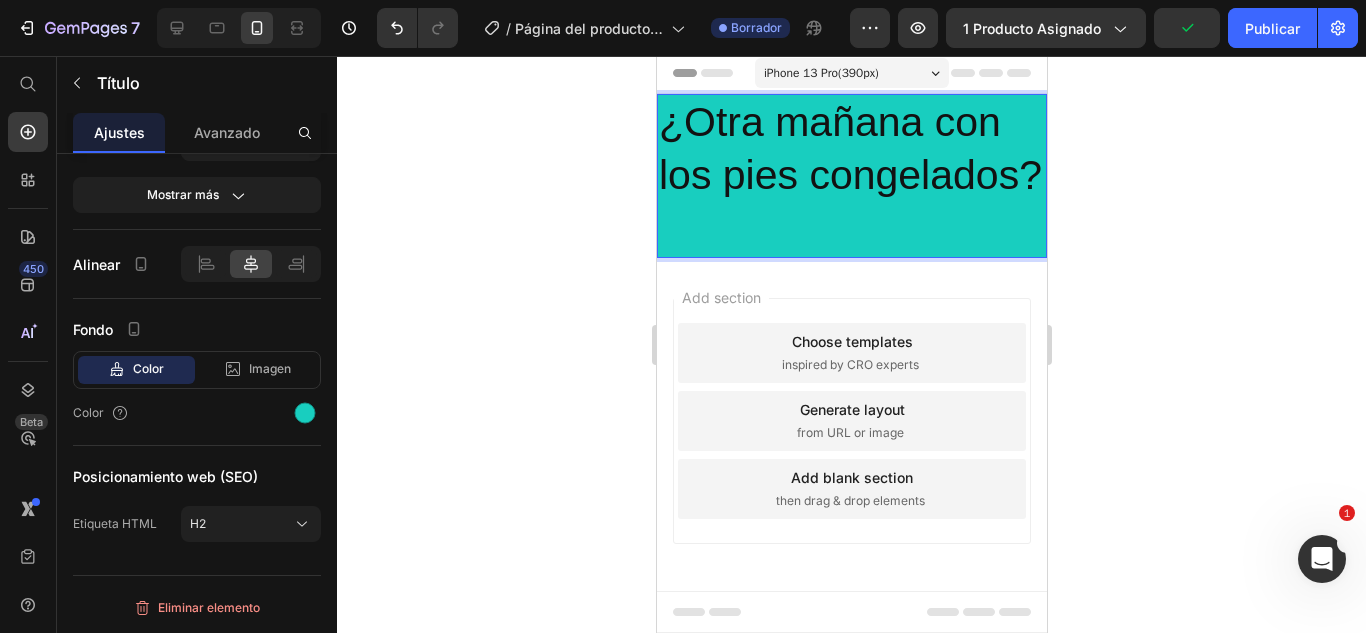 click 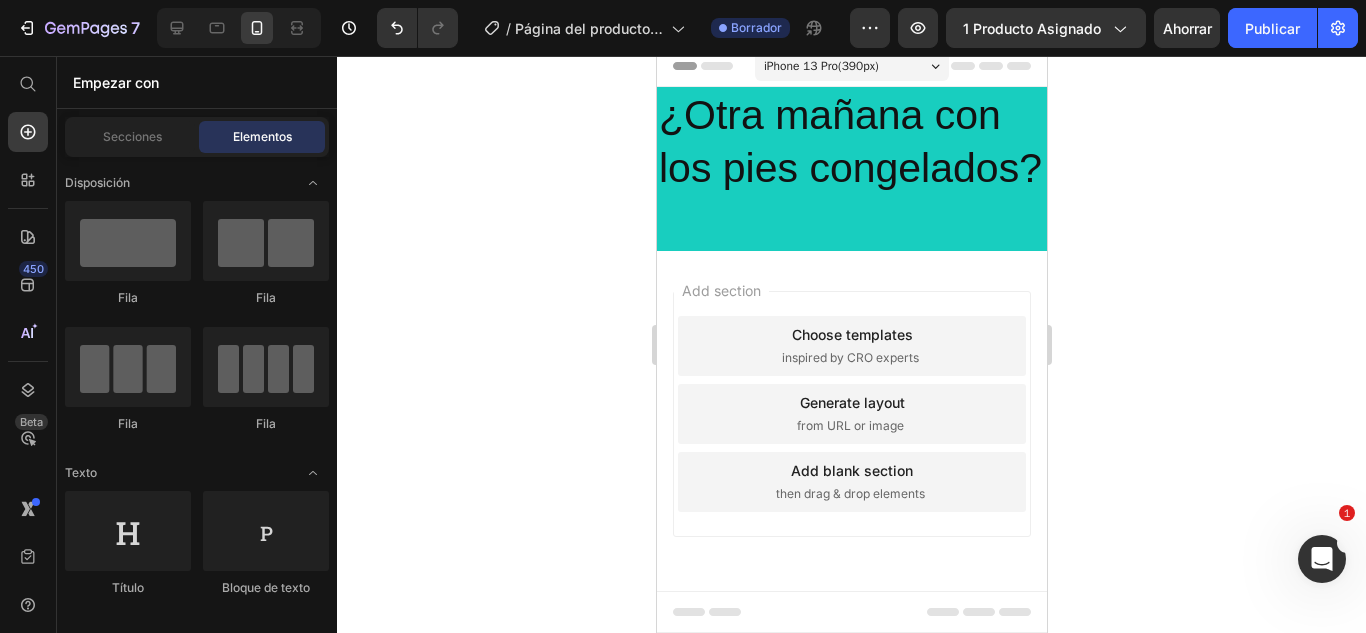 scroll, scrollTop: 0, scrollLeft: 0, axis: both 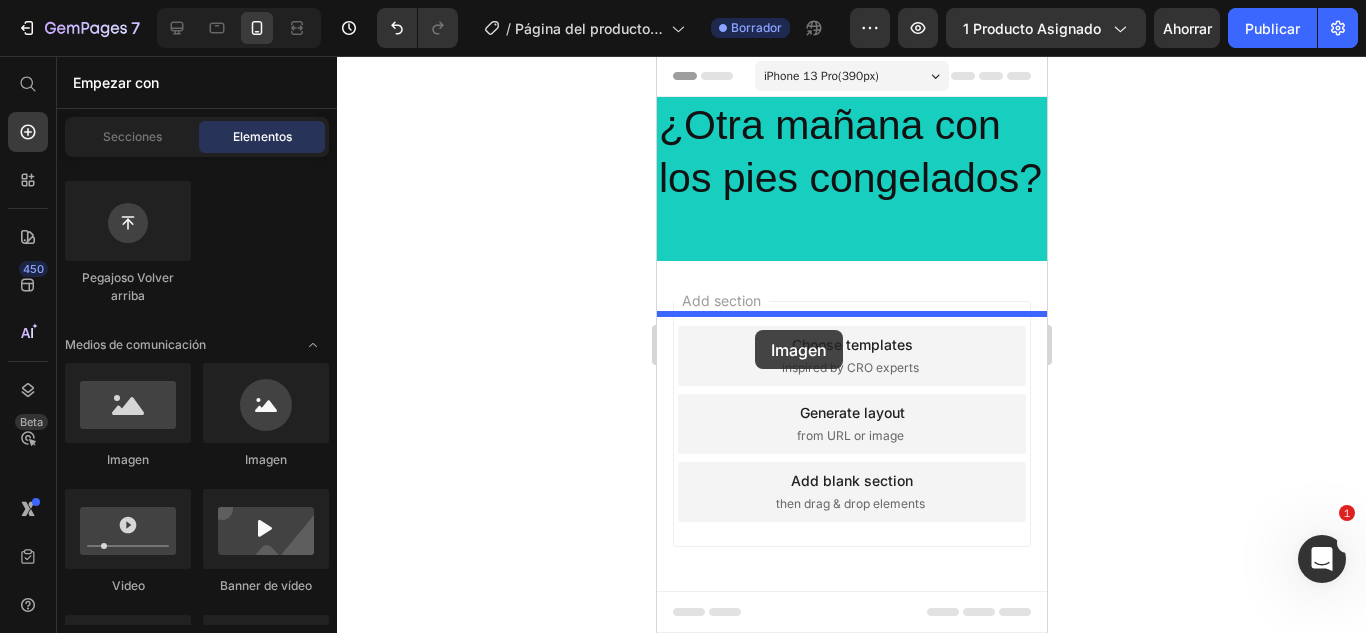 drag, startPoint x: 787, startPoint y: 477, endPoint x: 753, endPoint y: 329, distance: 151.8552 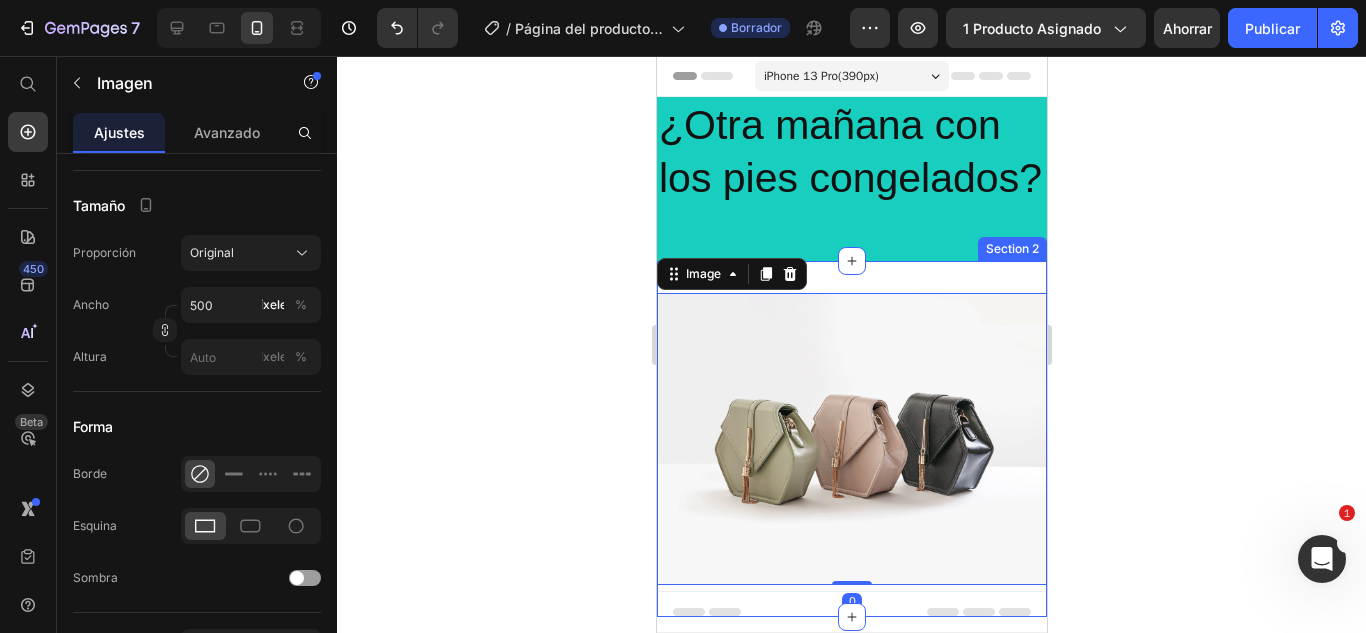 click on "Image   0 Section 2" at bounding box center (851, 439) 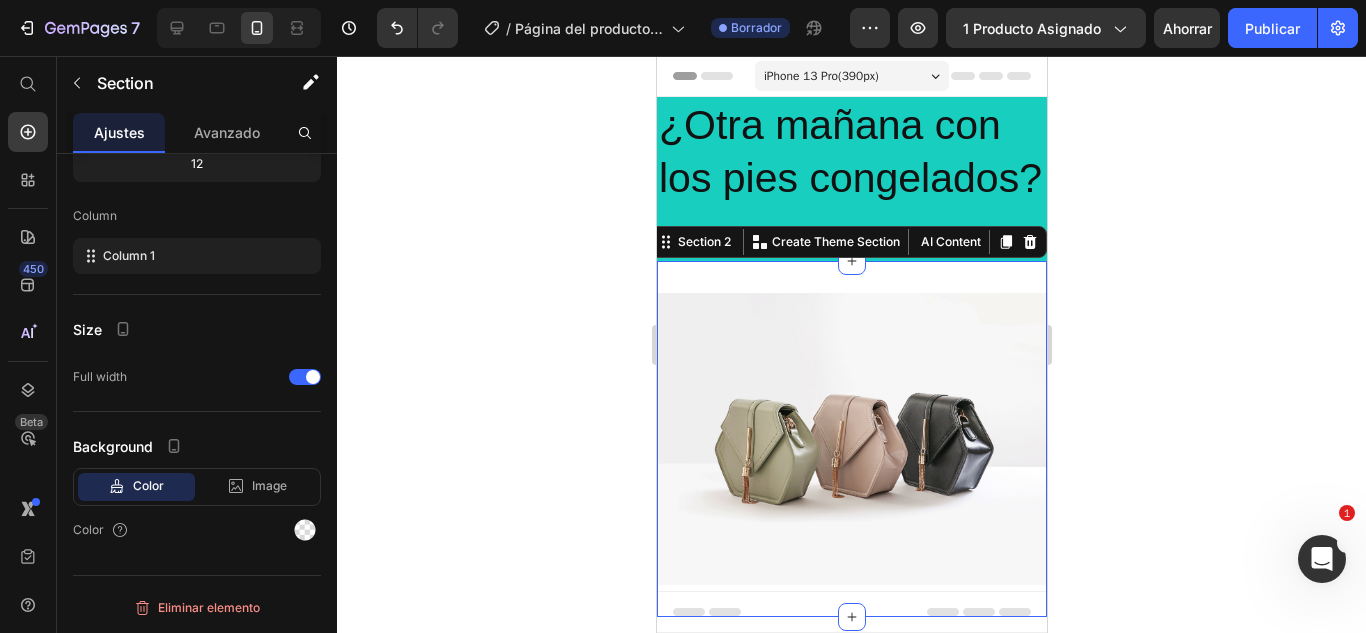 click on "Image Section 2   You can create reusable sections Create Theme Section AI Content Write with GemAI What would you like to describe here? Tone and Voice Persuasive Product CALEFACTOR SMART PRO-GAME PAGE Show more Generate" at bounding box center (851, 439) 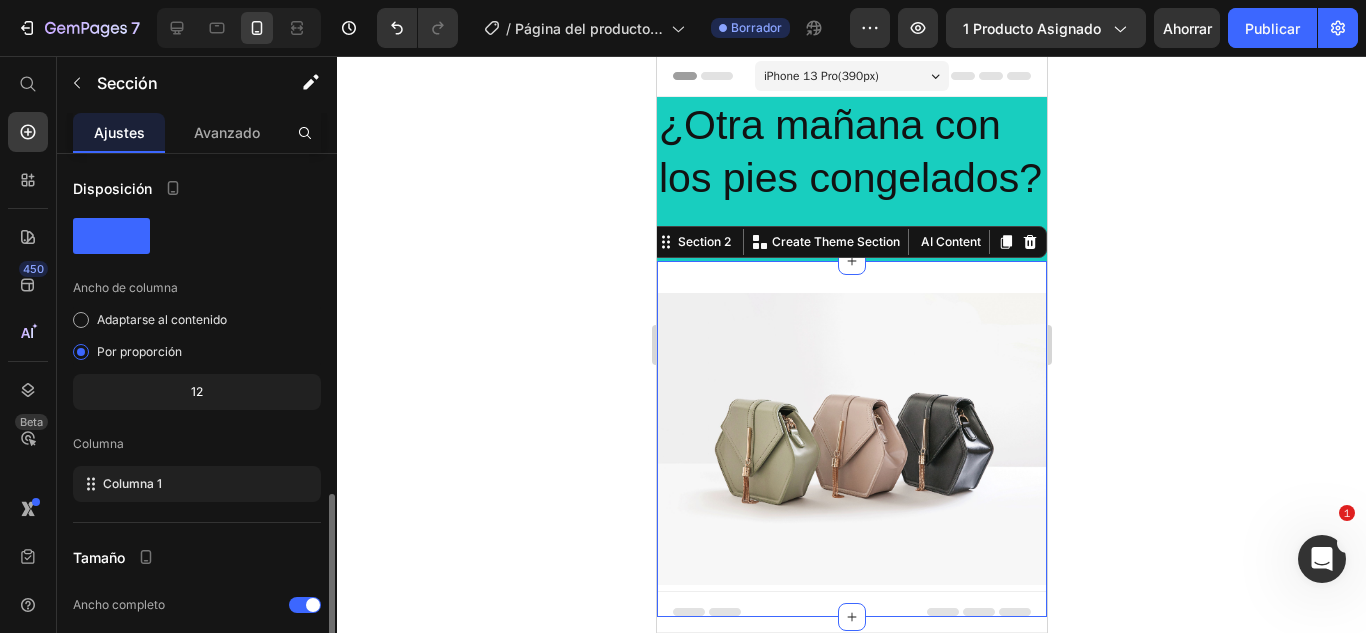 scroll, scrollTop: 228, scrollLeft: 0, axis: vertical 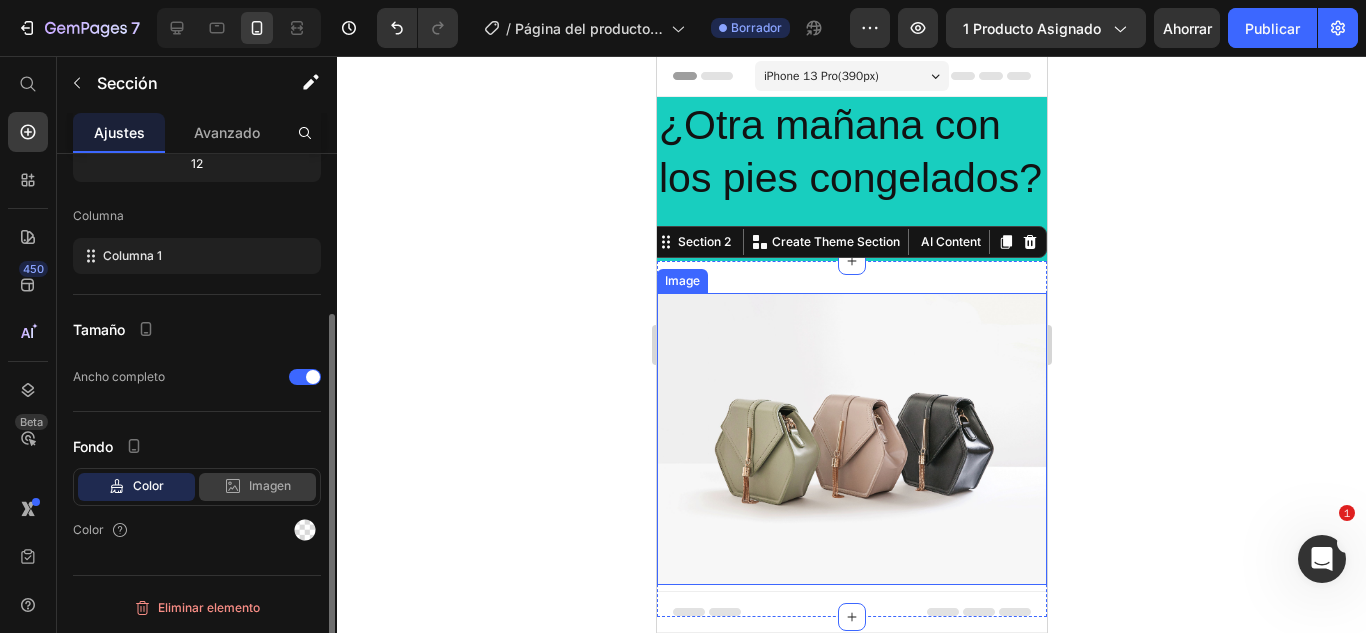 click on "Imagen" at bounding box center (270, 485) 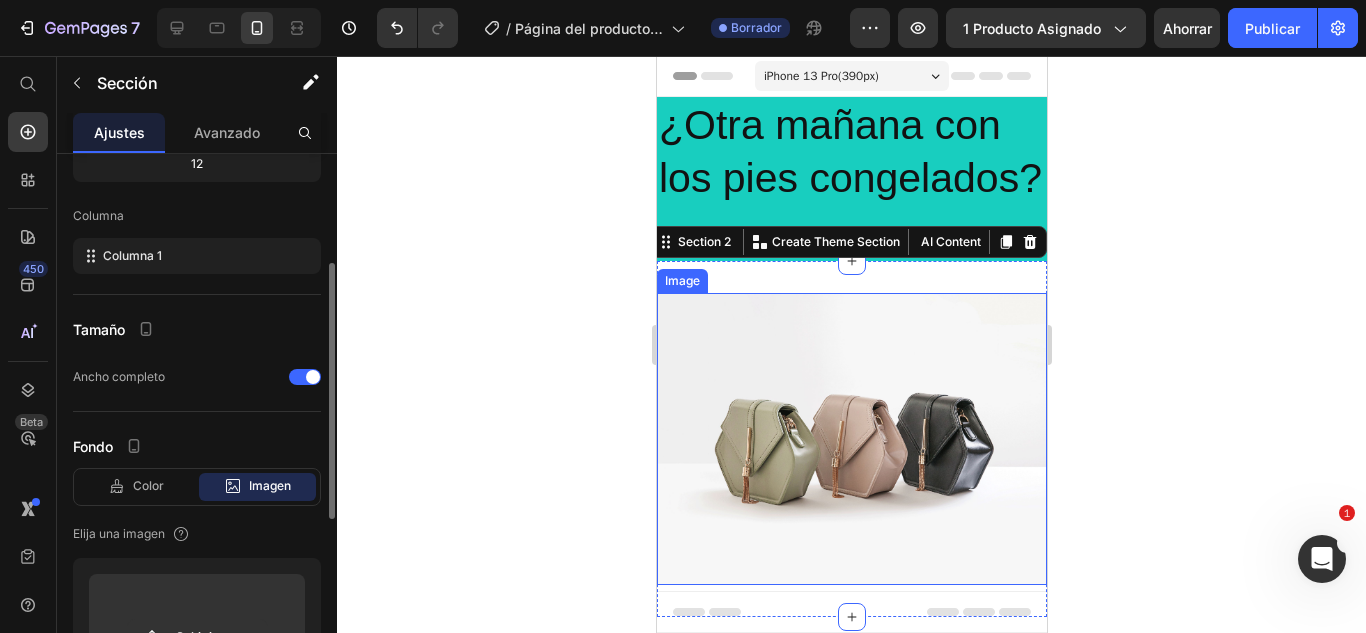 scroll, scrollTop: 428, scrollLeft: 0, axis: vertical 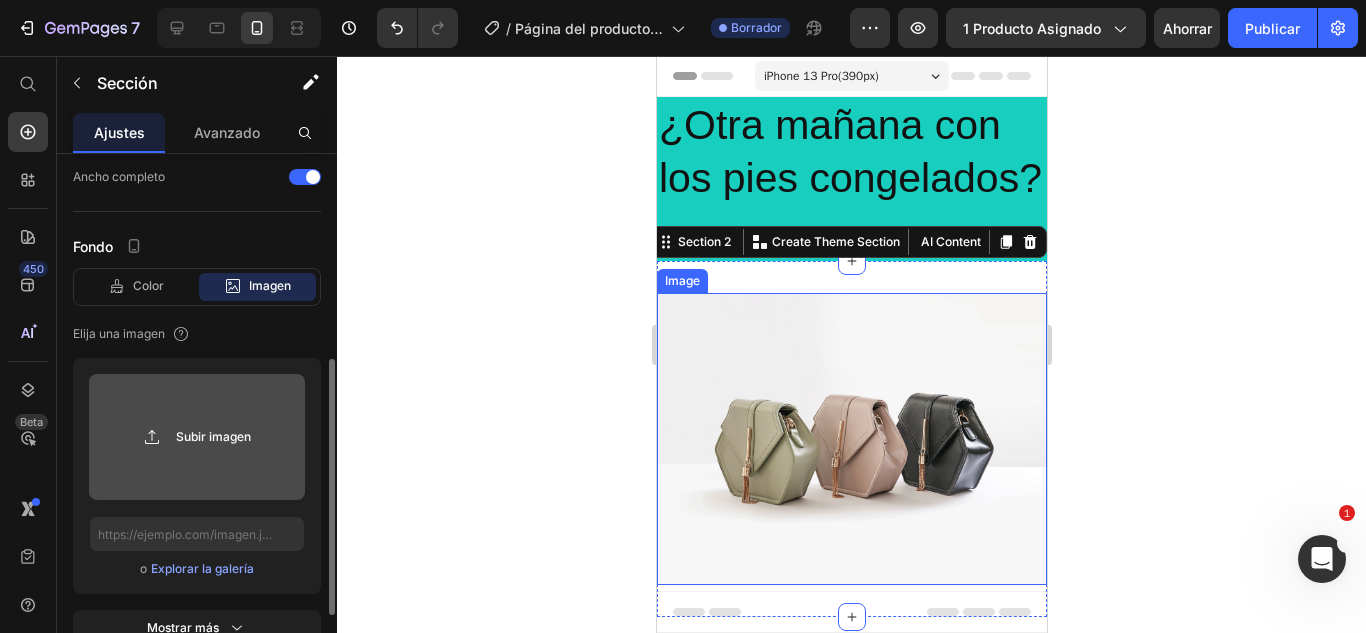 click 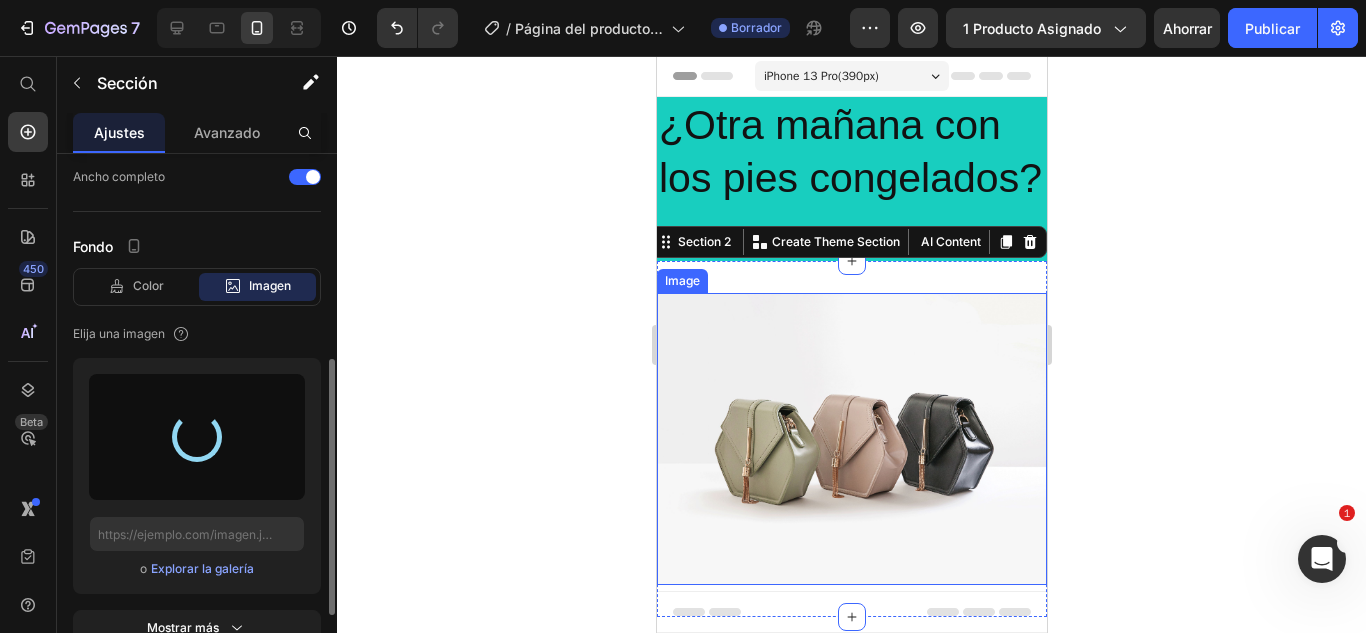 type on "https://cdn.shopify.com/s/files/1/0928/7856/9756/files/gempages_573394170081706758-300bb45a-f81d-434e-936f-a401169e377e.jpg" 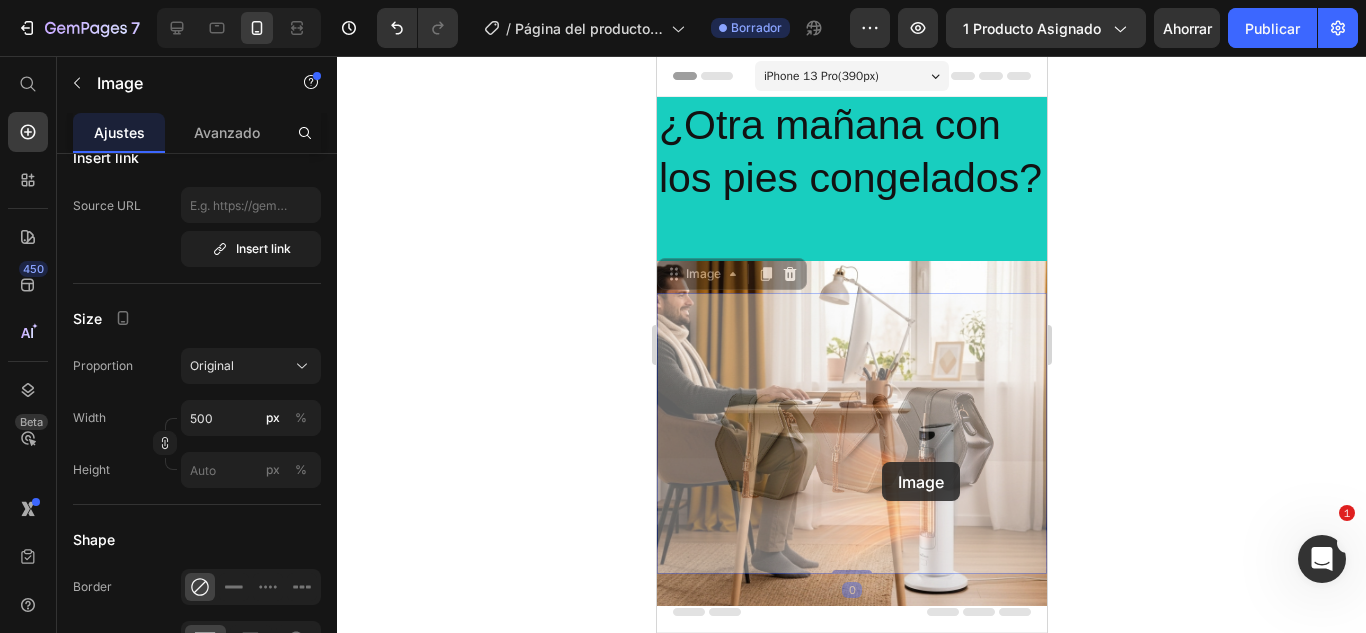 scroll, scrollTop: 0, scrollLeft: 0, axis: both 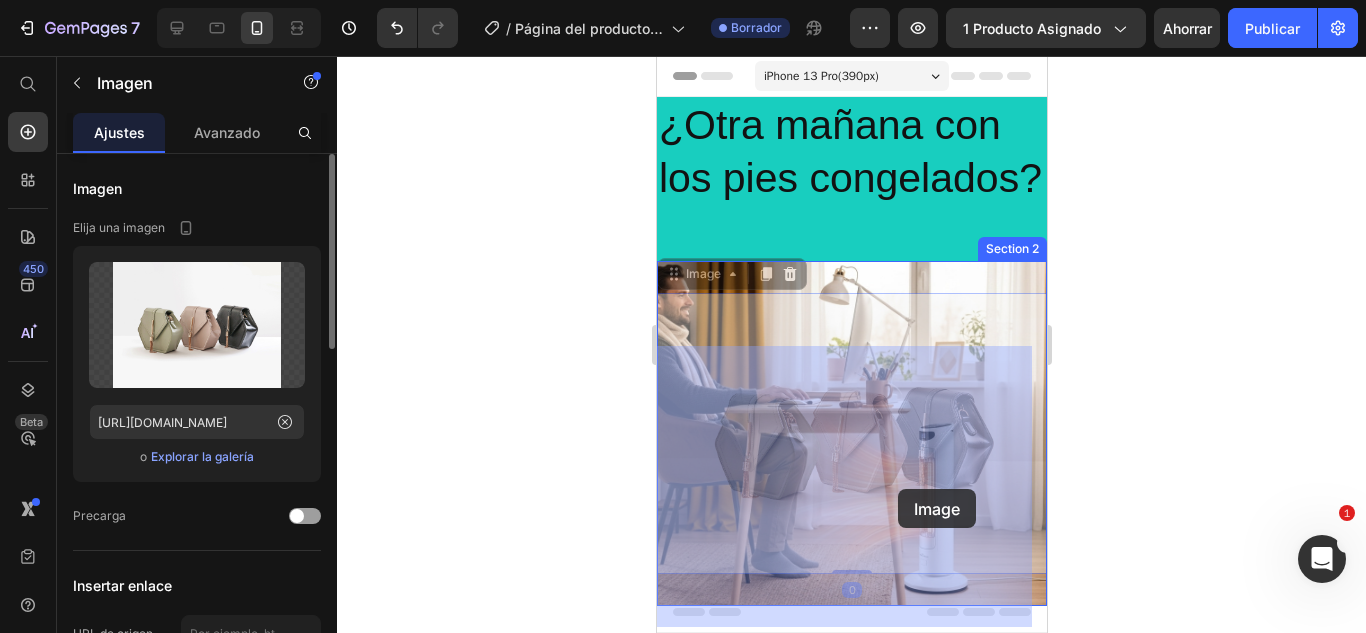 drag, startPoint x: 863, startPoint y: 495, endPoint x: 897, endPoint y: 489, distance: 34.525352 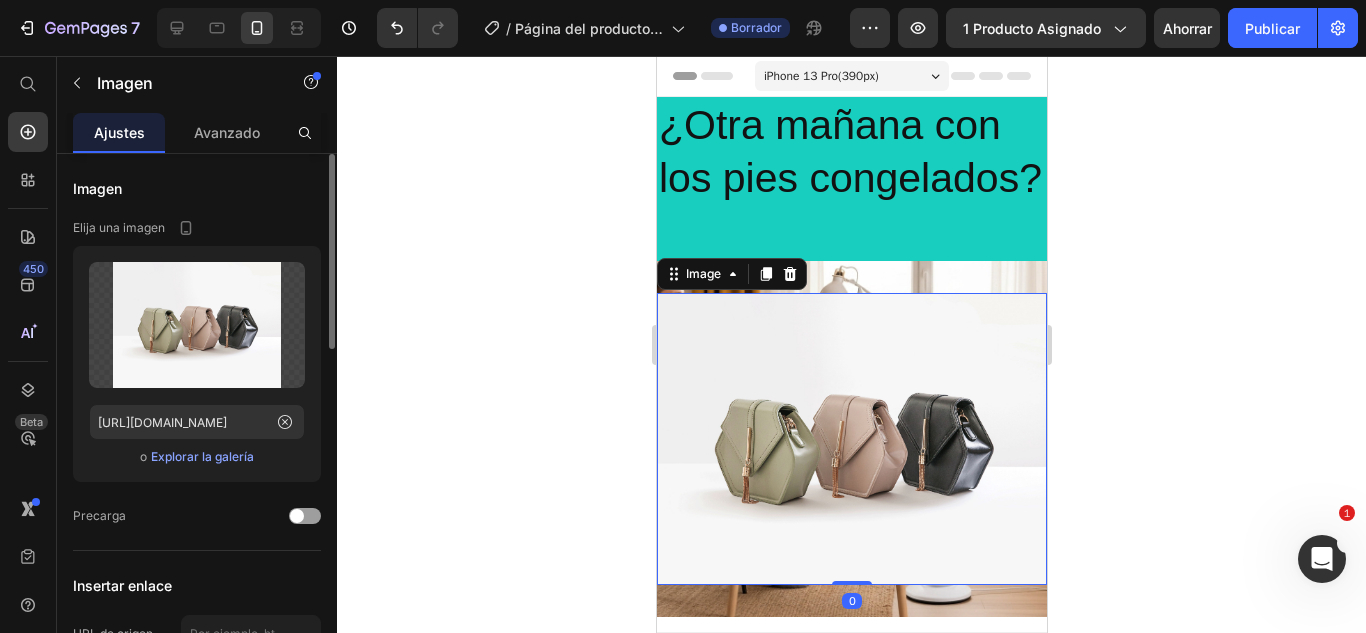 click at bounding box center (851, 439) 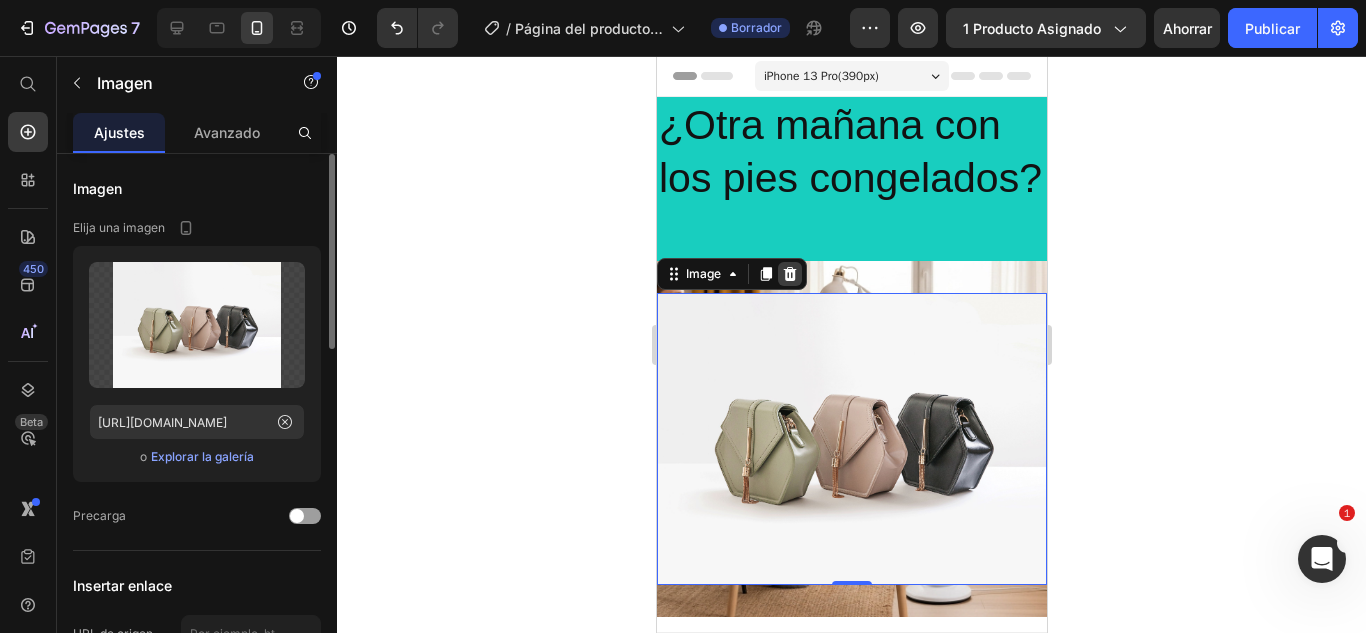 click 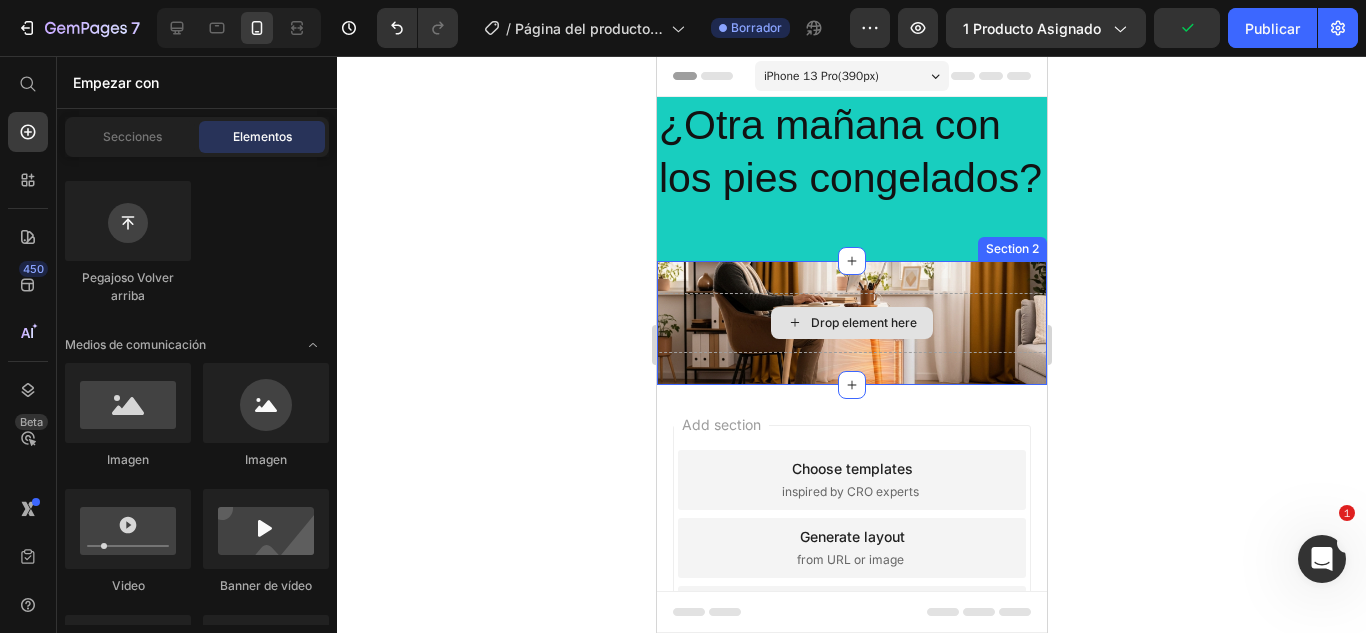 click on "Drop element here" at bounding box center (851, 323) 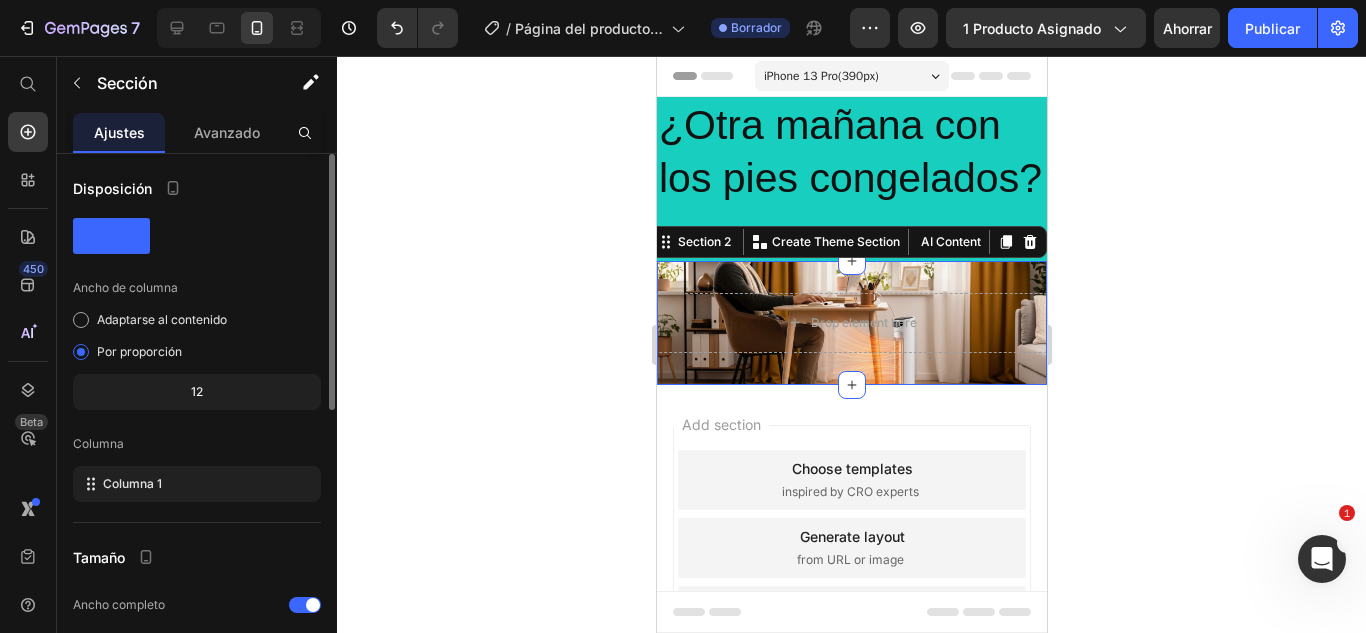drag, startPoint x: 842, startPoint y: 436, endPoint x: 843, endPoint y: 503, distance: 67.00746 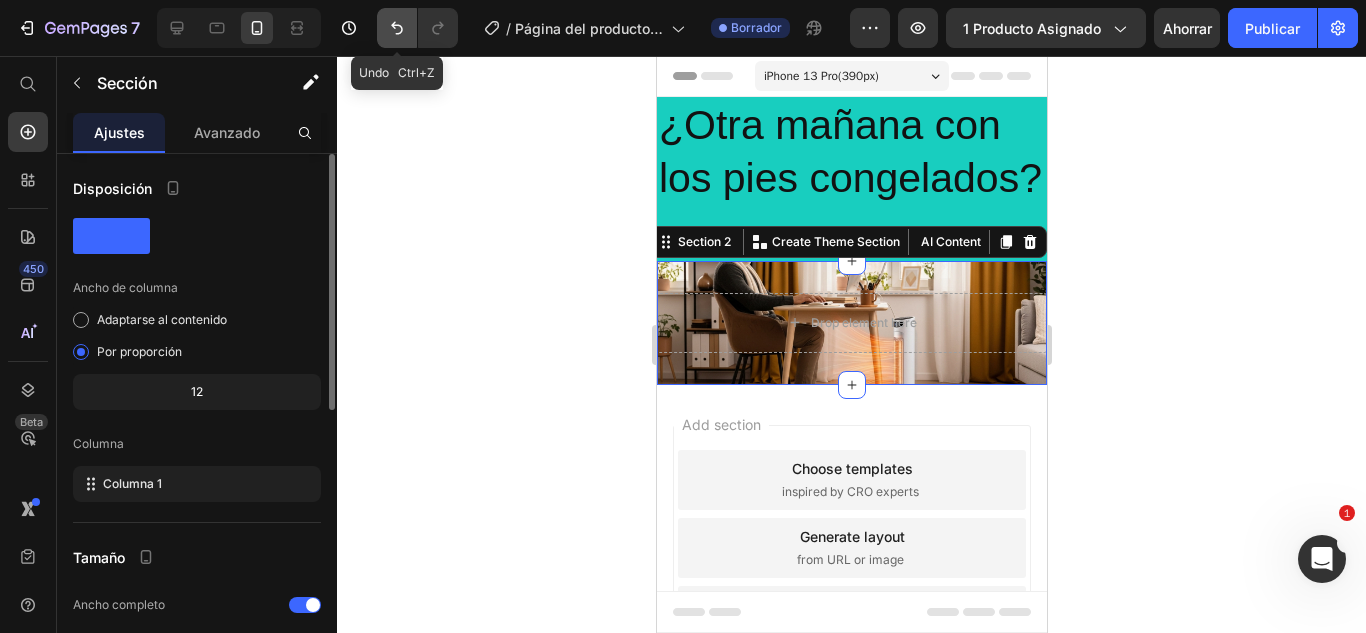 click 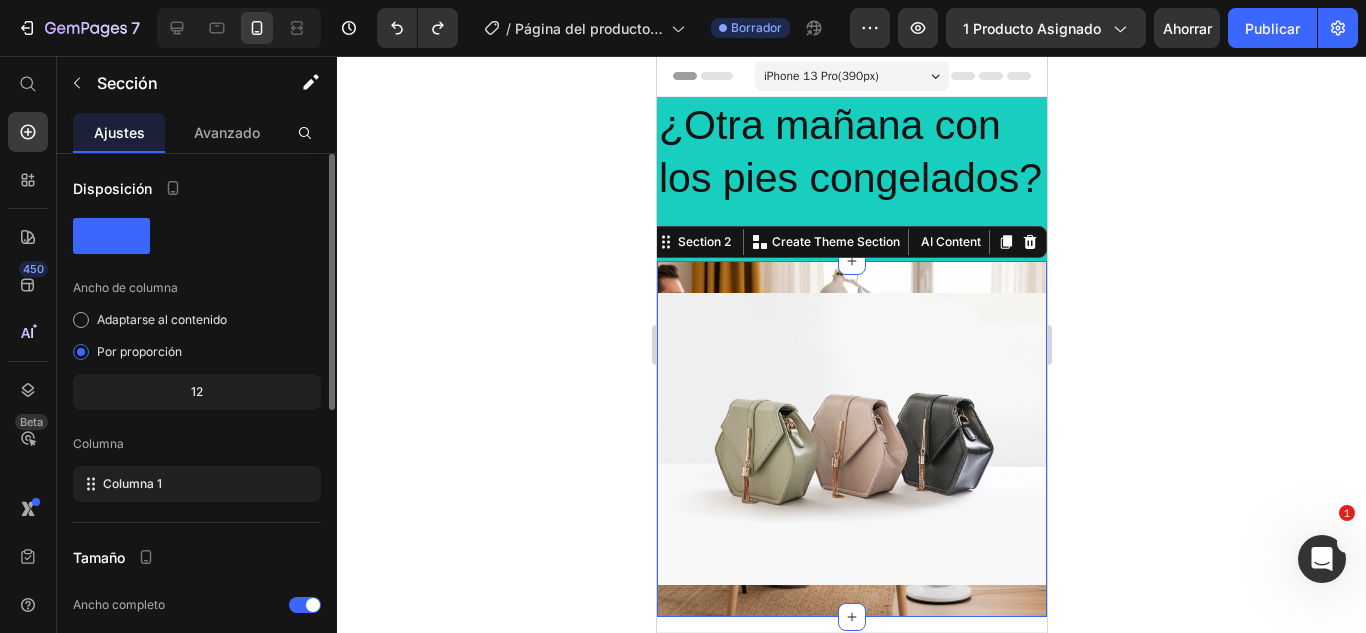 click on "Image Section 2   You can create reusable sections Create Theme Section AI Content Write with GemAI What would you like to describe here? Tone and Voice Persuasive Product CALEFACTOR SMART PRO-GAME PAGE Show more Generate" at bounding box center (851, 439) 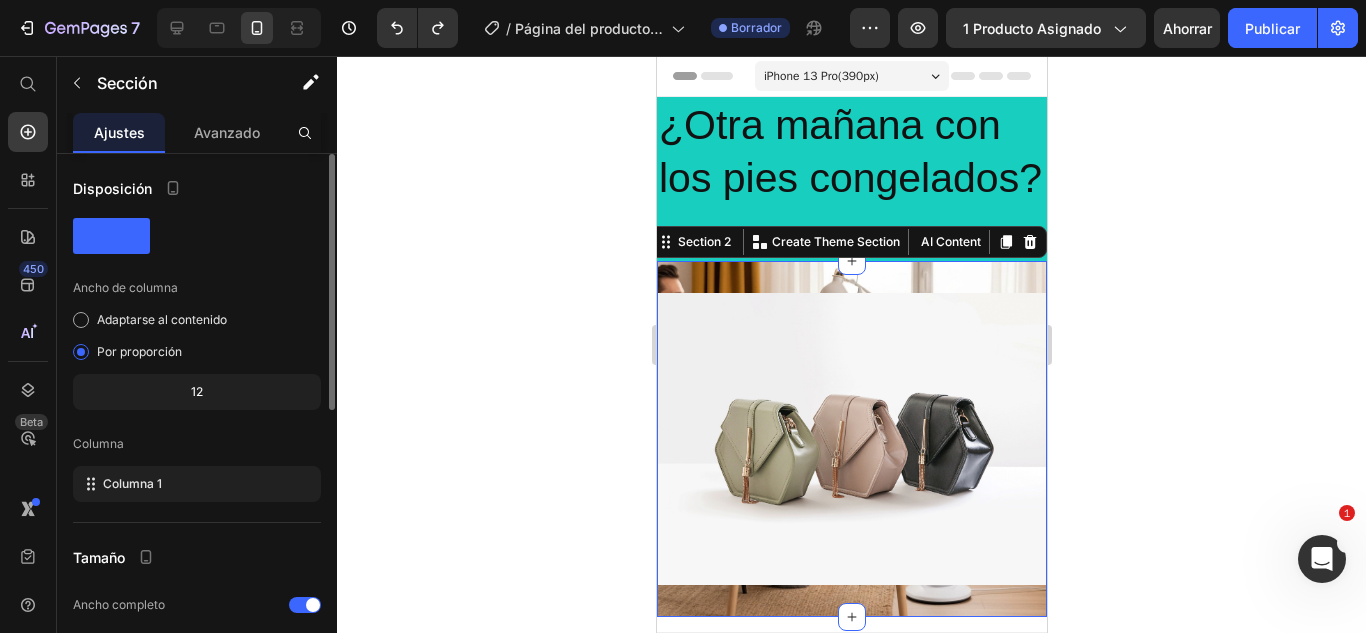 click 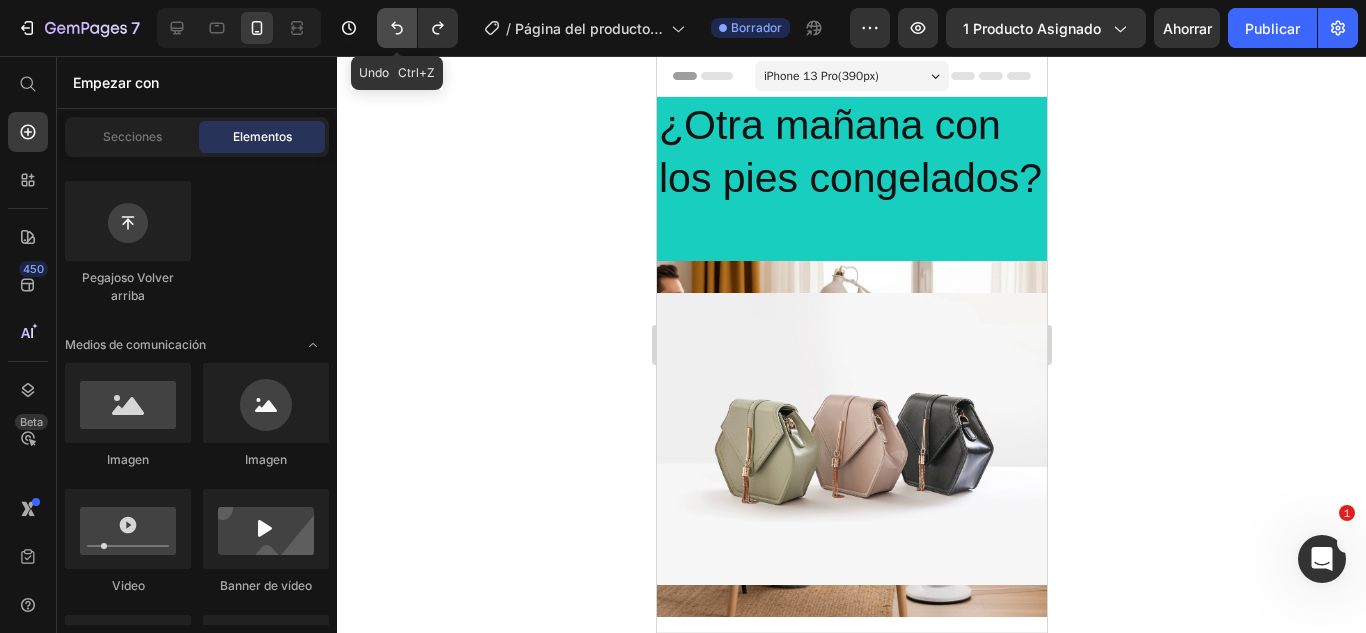 click 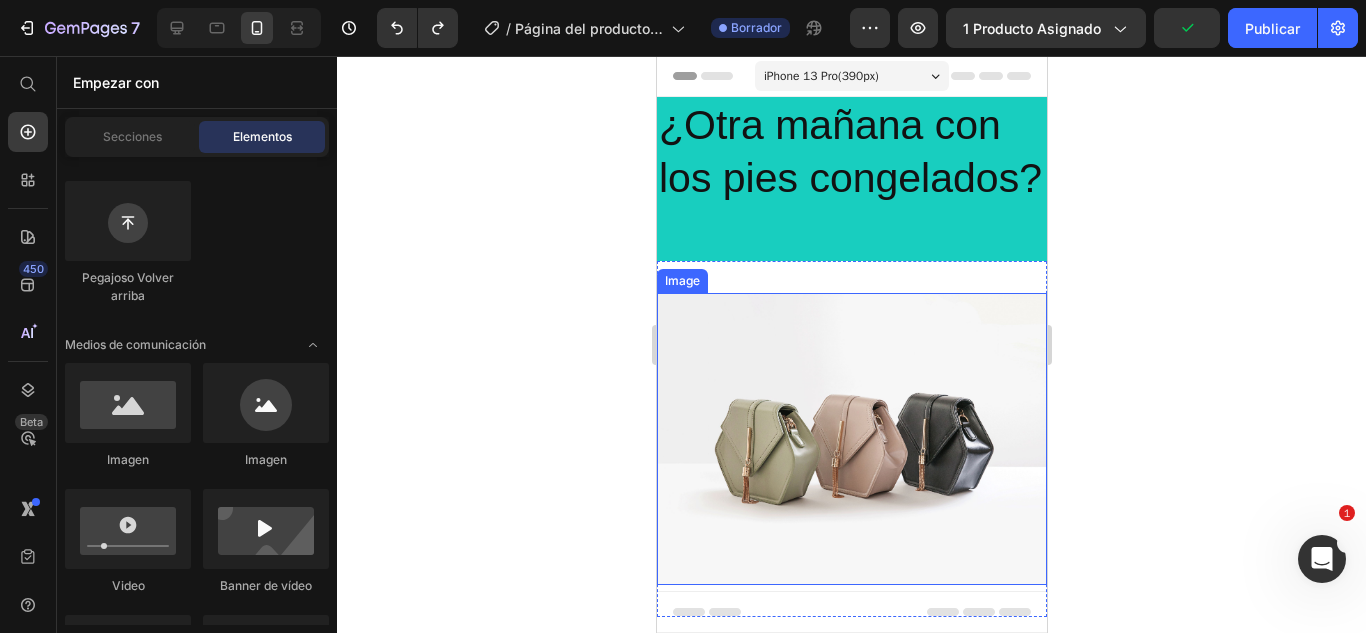 click at bounding box center [851, 439] 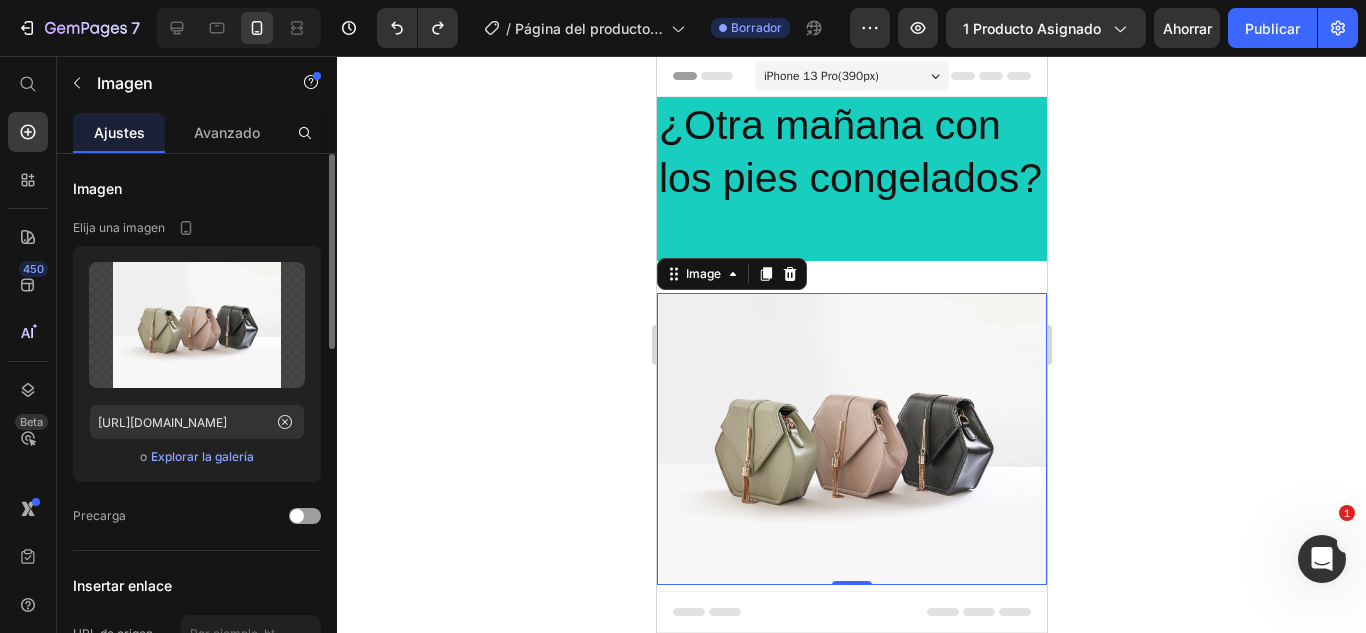 click at bounding box center (851, 439) 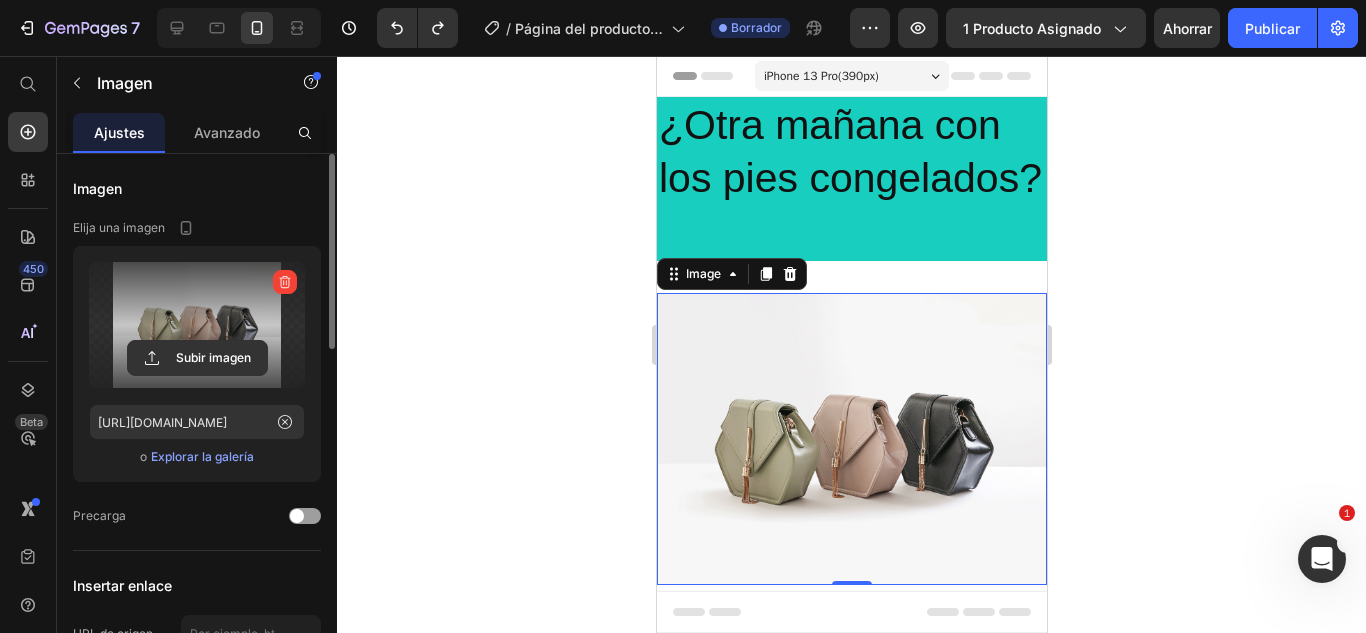 click at bounding box center (197, 325) 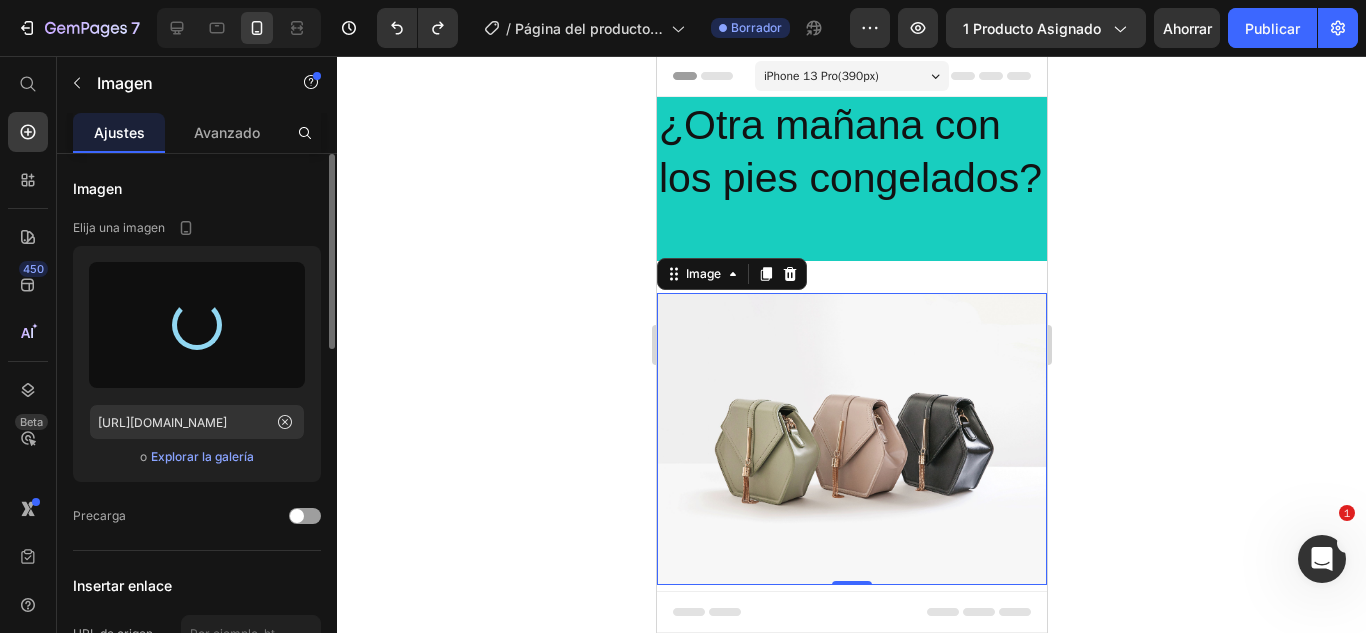 type on "https://cdn.shopify.com/s/files/1/0928/7856/9756/files/gempages_573394170081706758-300bb45a-f81d-434e-936f-a401169e377e.jpg" 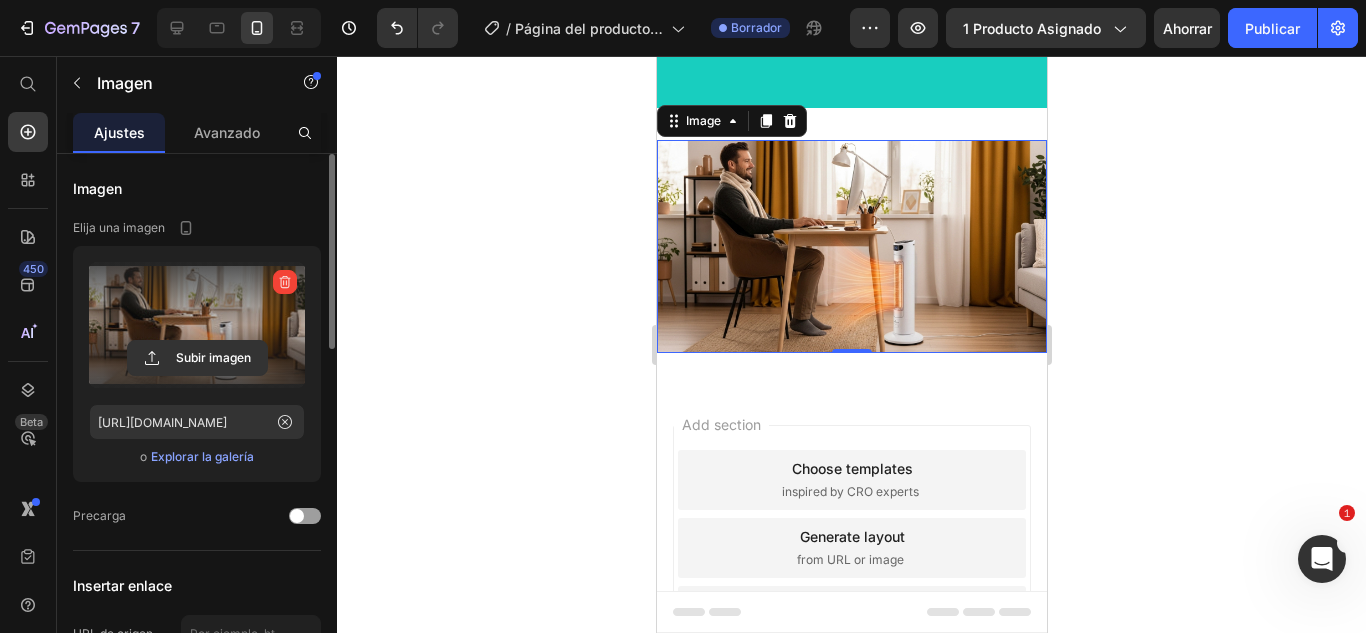 scroll, scrollTop: 200, scrollLeft: 0, axis: vertical 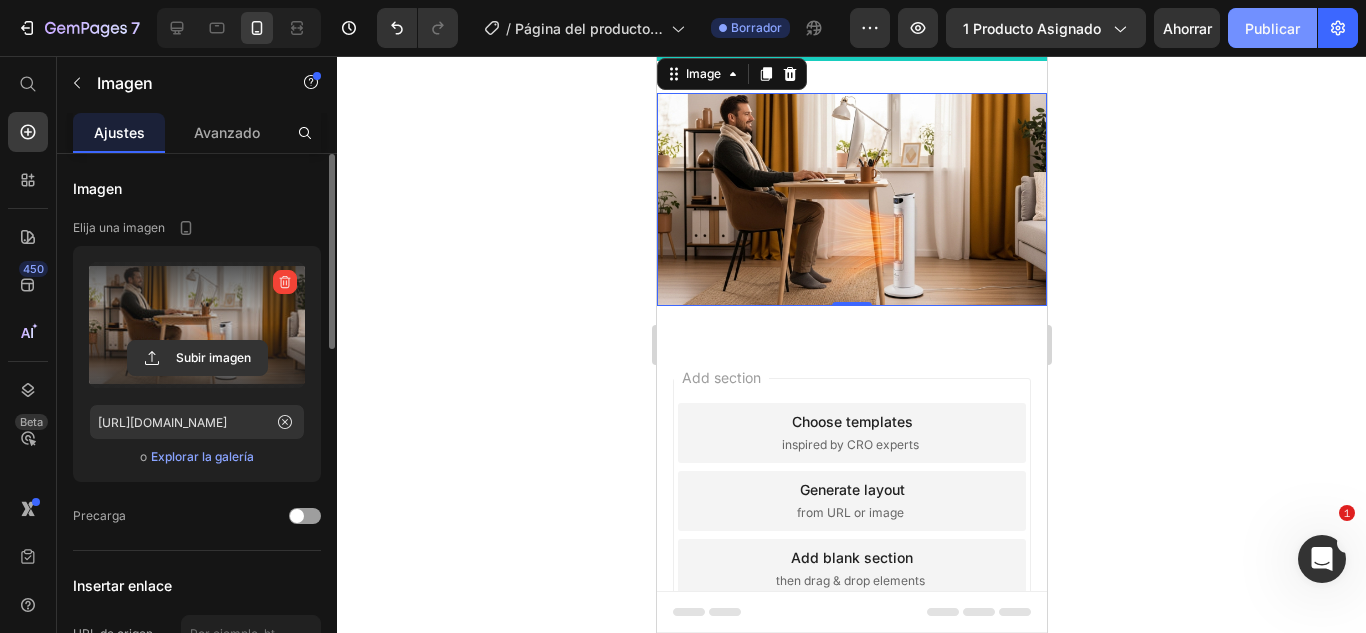 click on "Publicar" 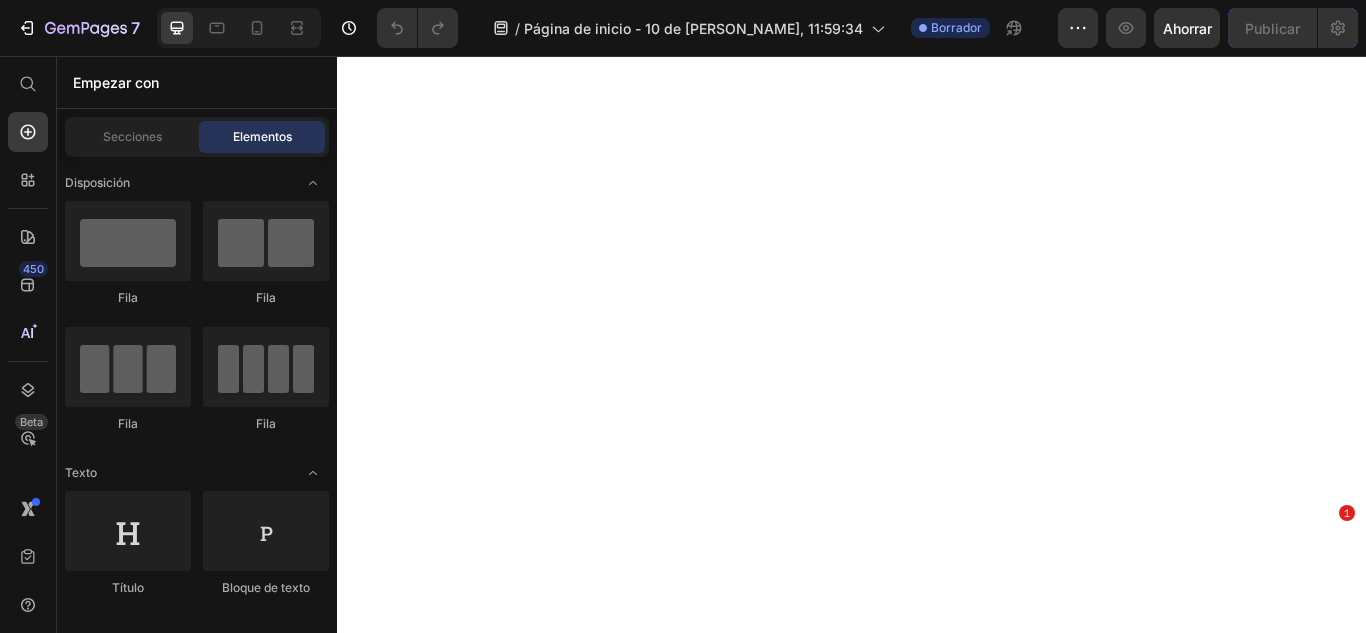scroll, scrollTop: 0, scrollLeft: 0, axis: both 